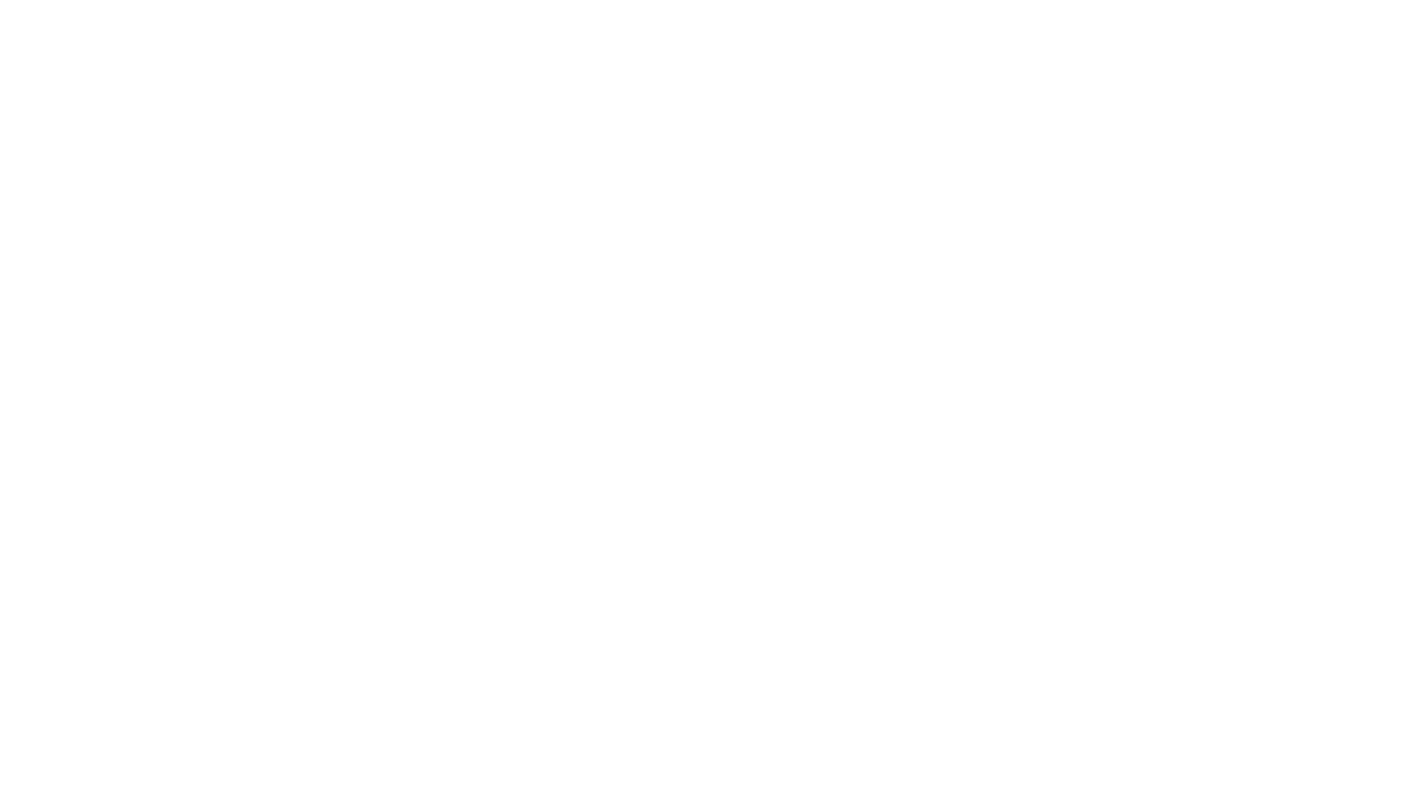 scroll, scrollTop: 0, scrollLeft: 0, axis: both 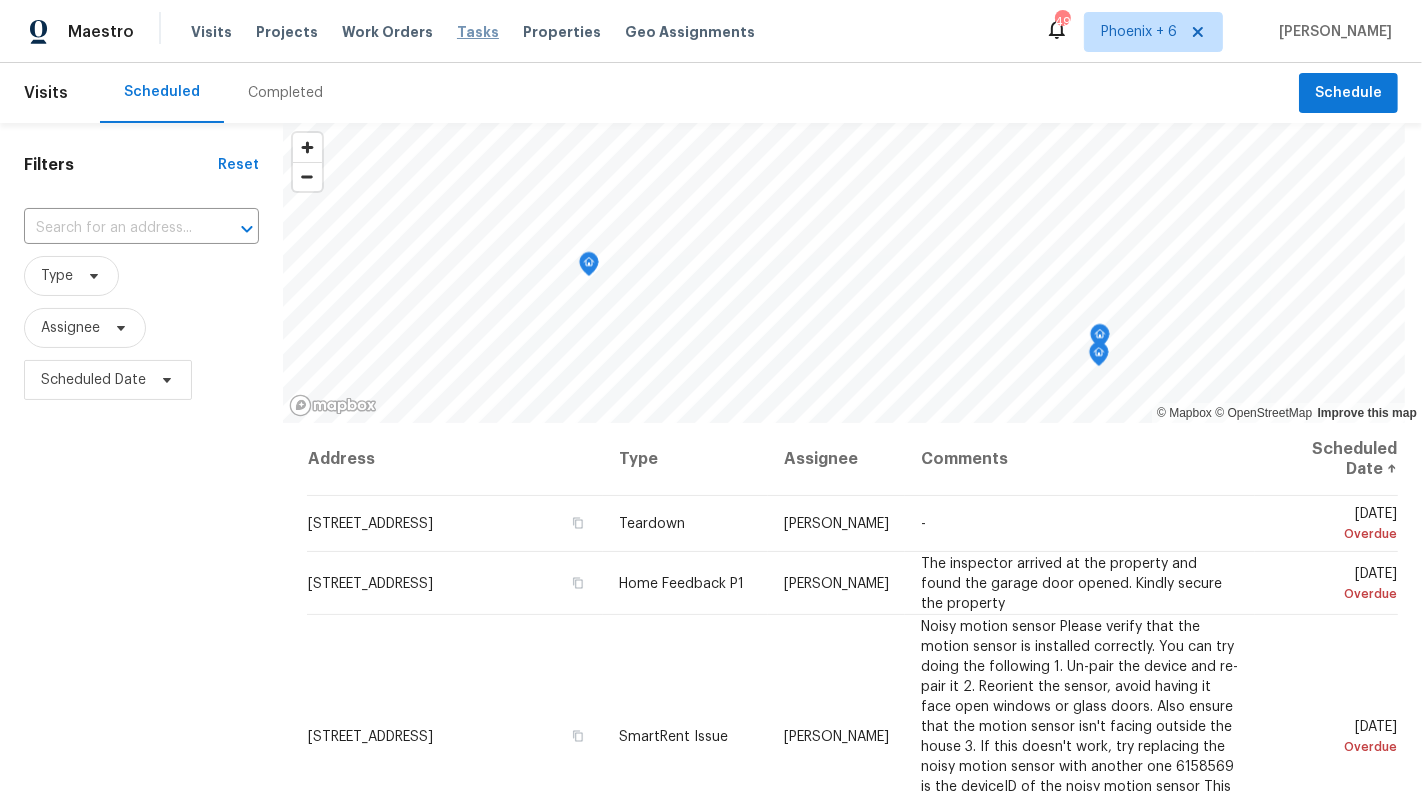 click on "Tasks" at bounding box center (478, 32) 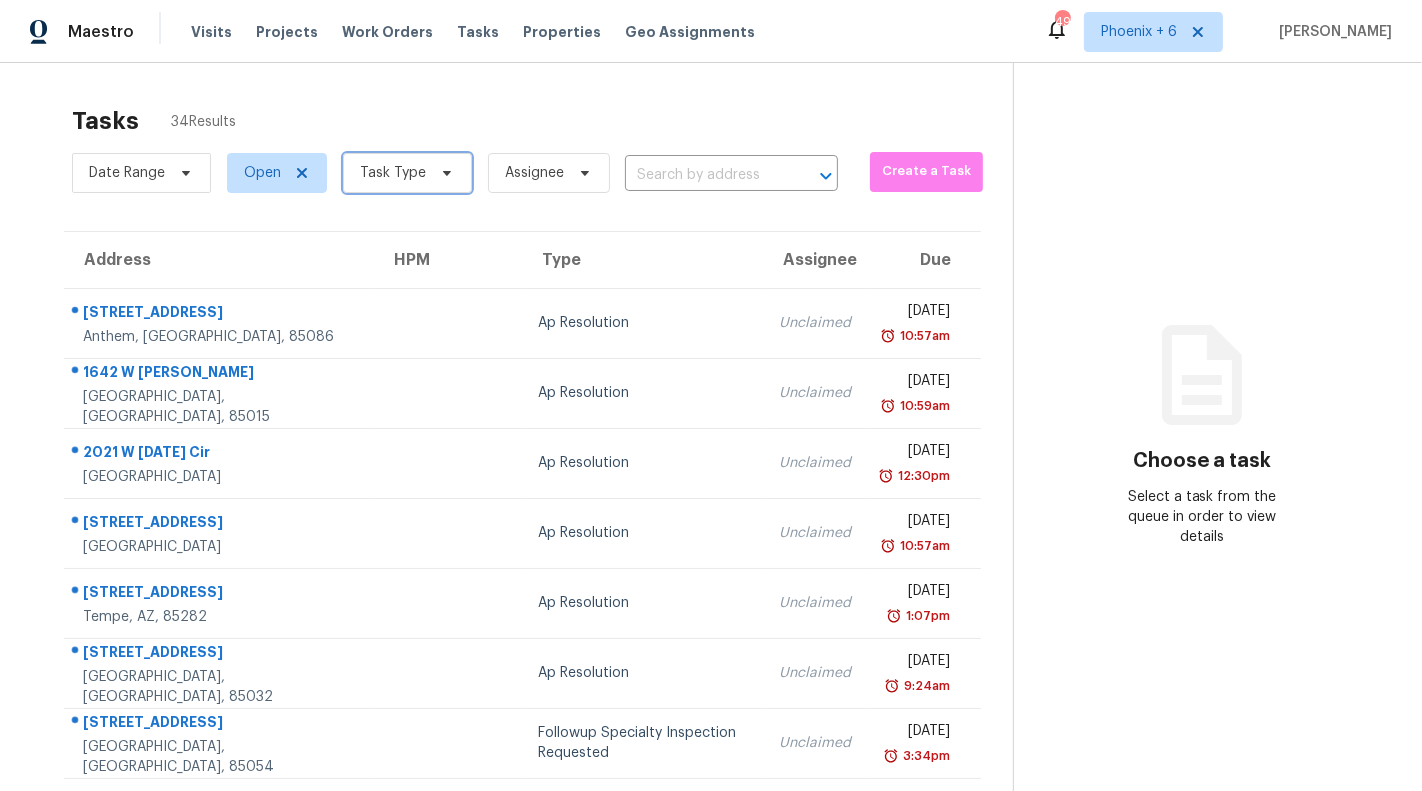 click 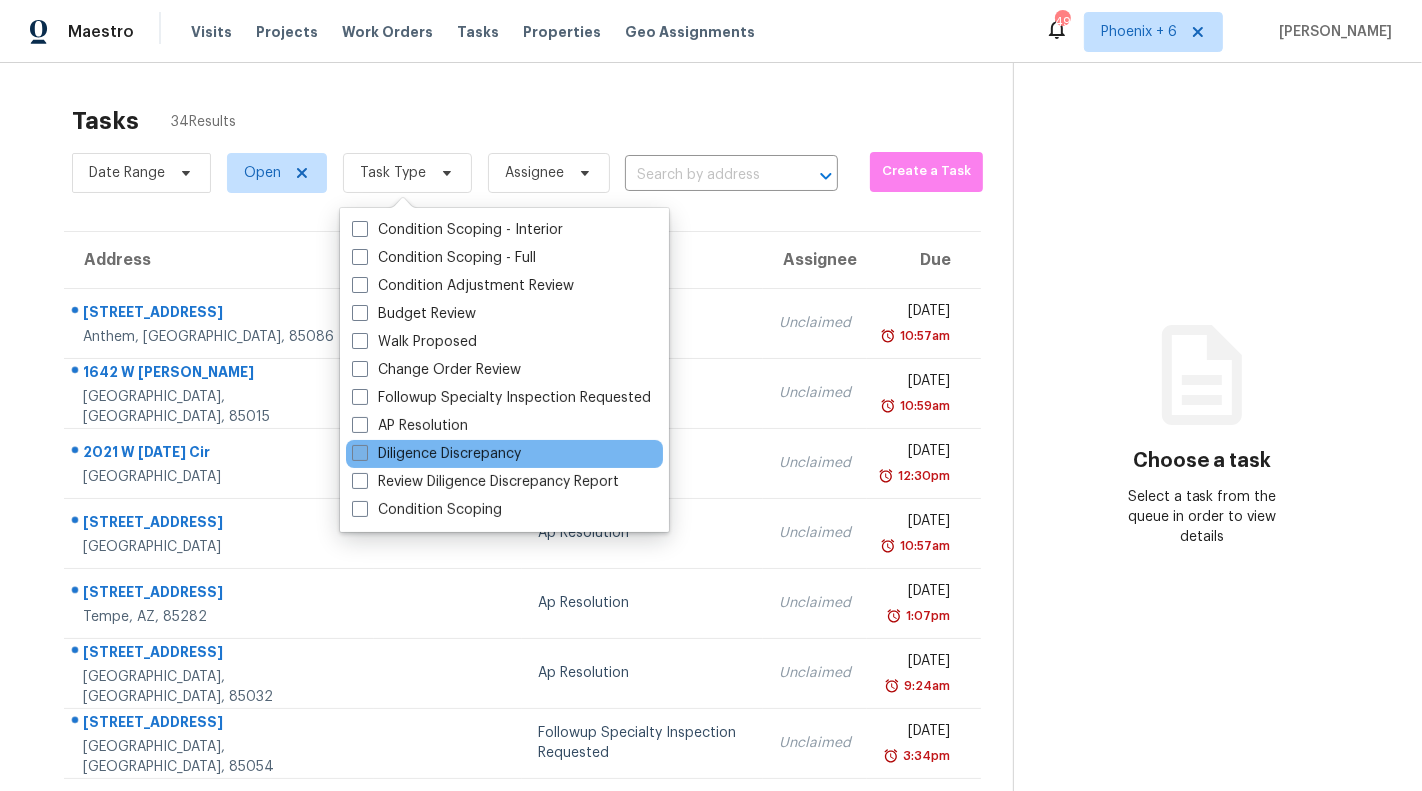 click on "Diligence Discrepancy" at bounding box center [436, 454] 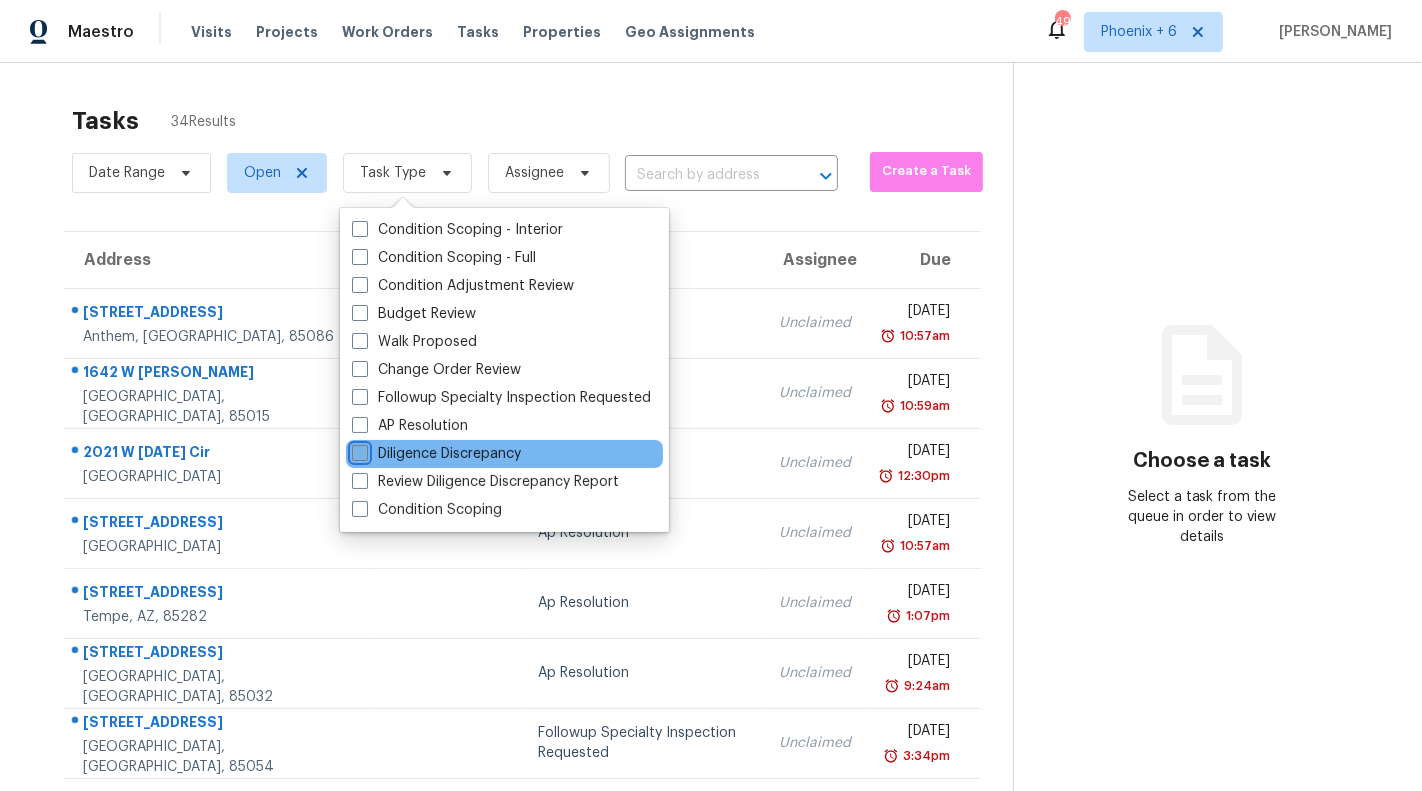 click on "Diligence Discrepancy" at bounding box center [358, 450] 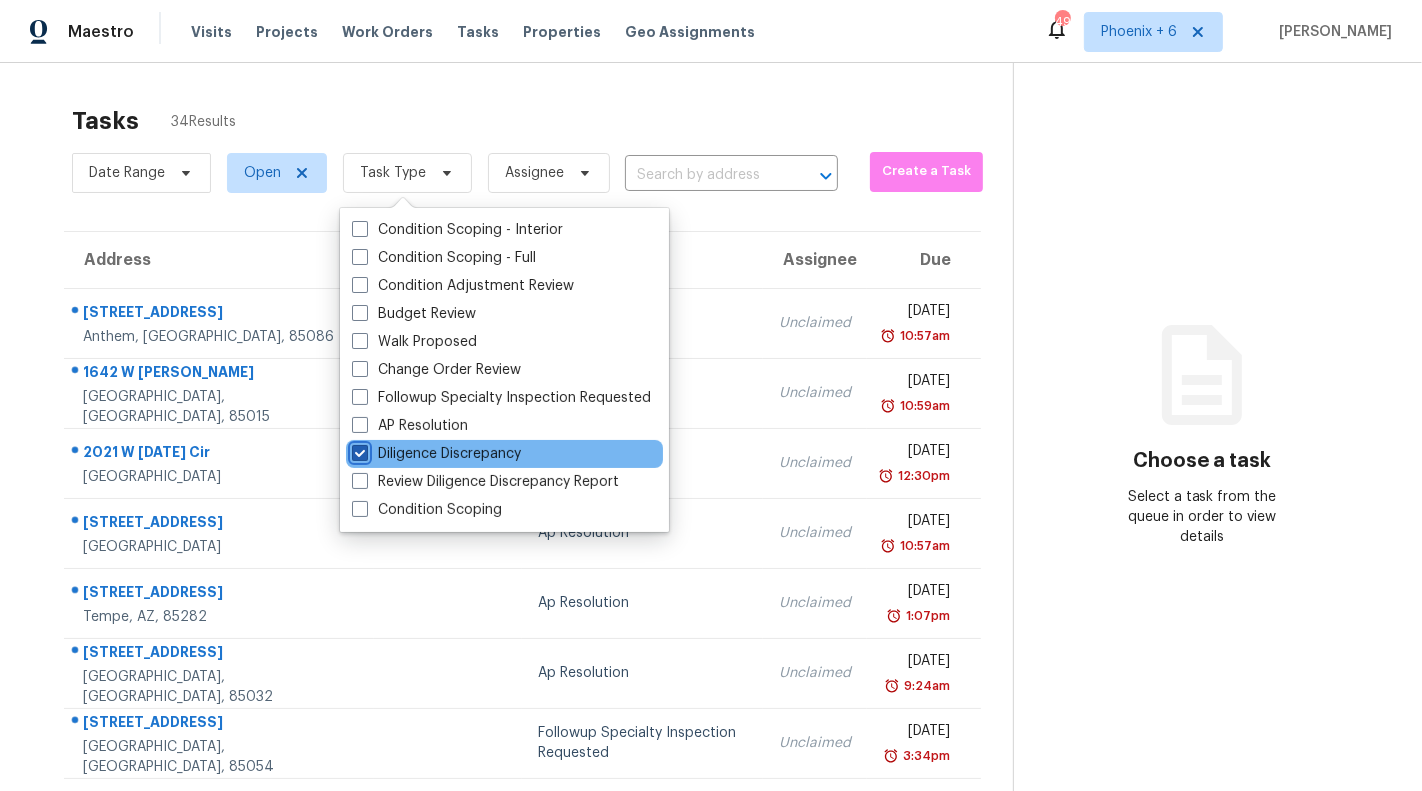 checkbox on "true" 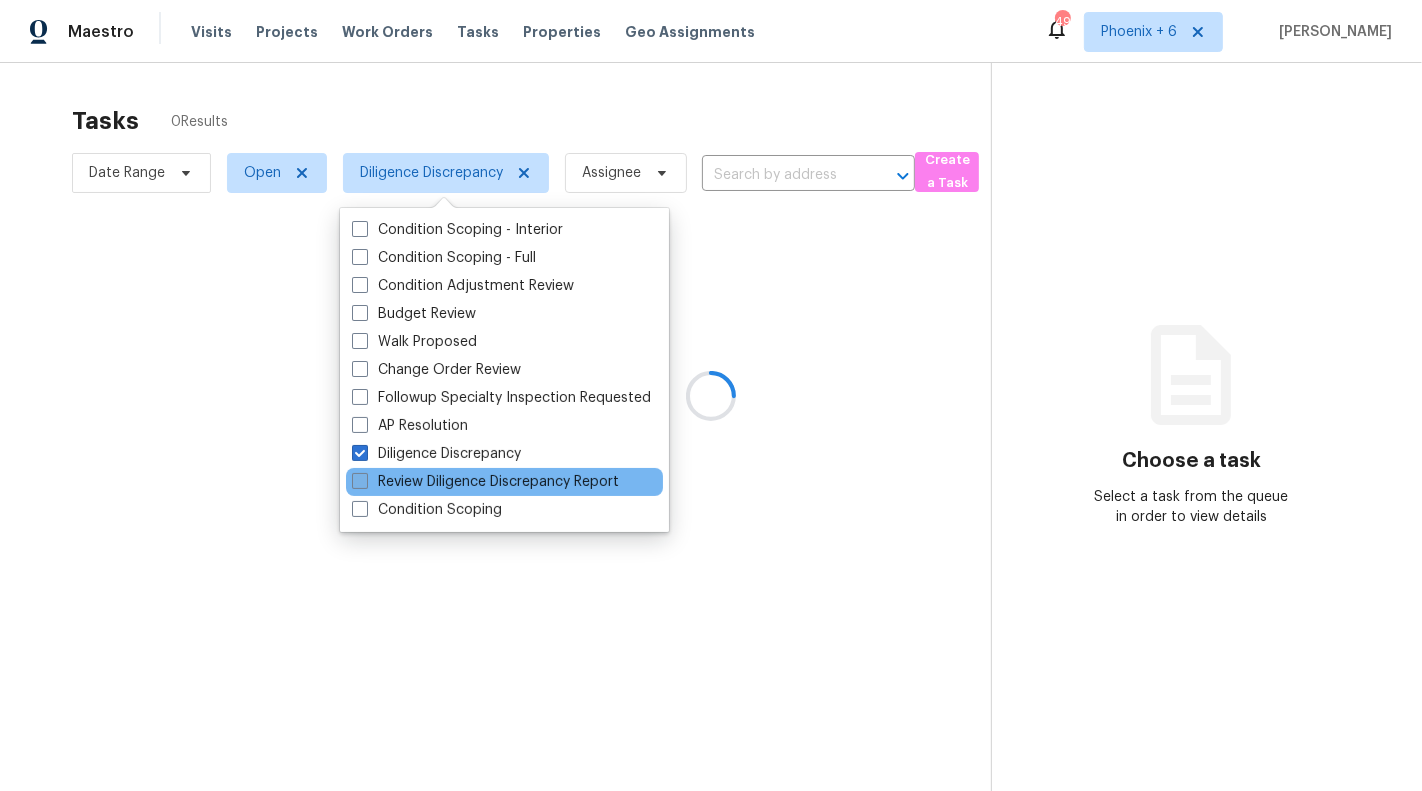 click on "Review Diligence Discrepancy Report" at bounding box center (485, 482) 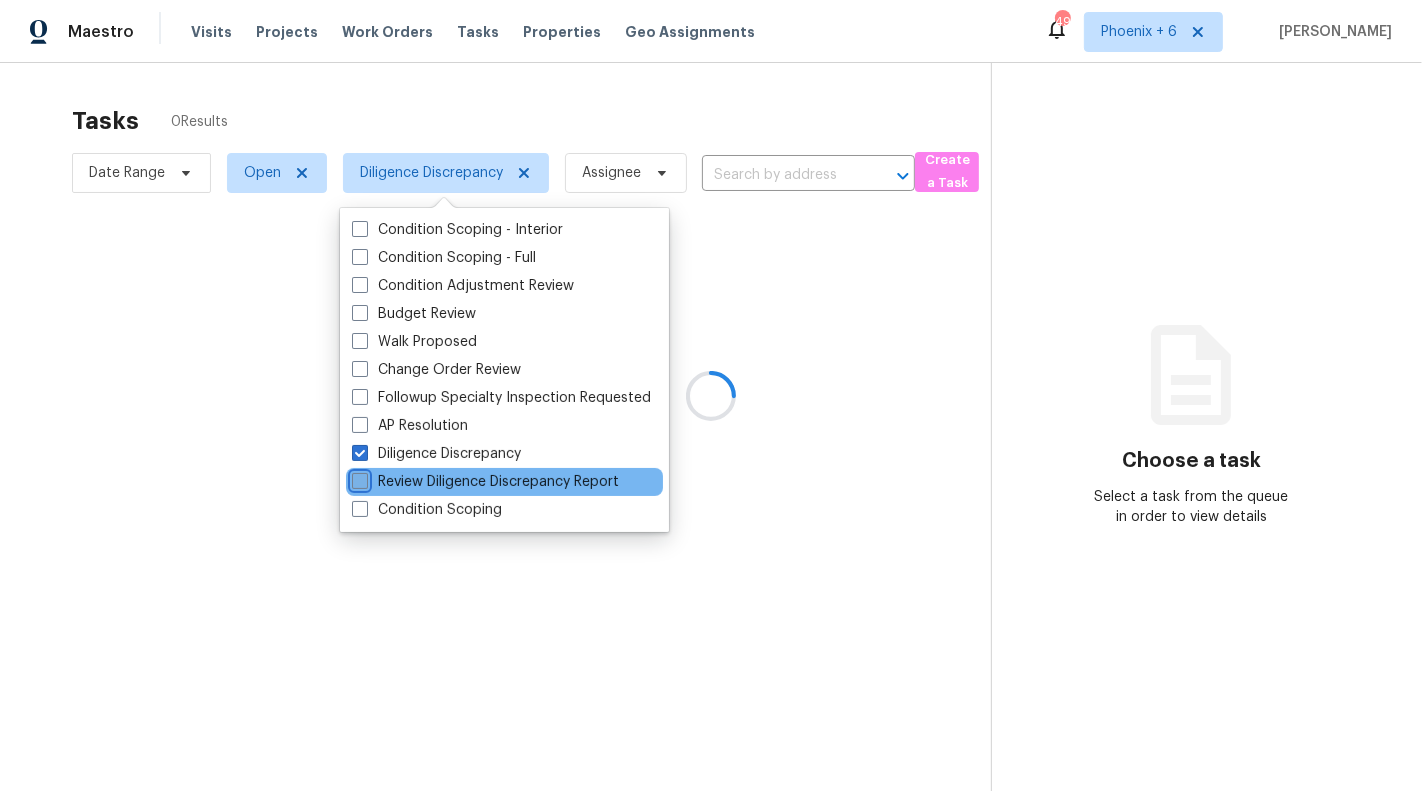 click on "Review Diligence Discrepancy Report" at bounding box center [358, 478] 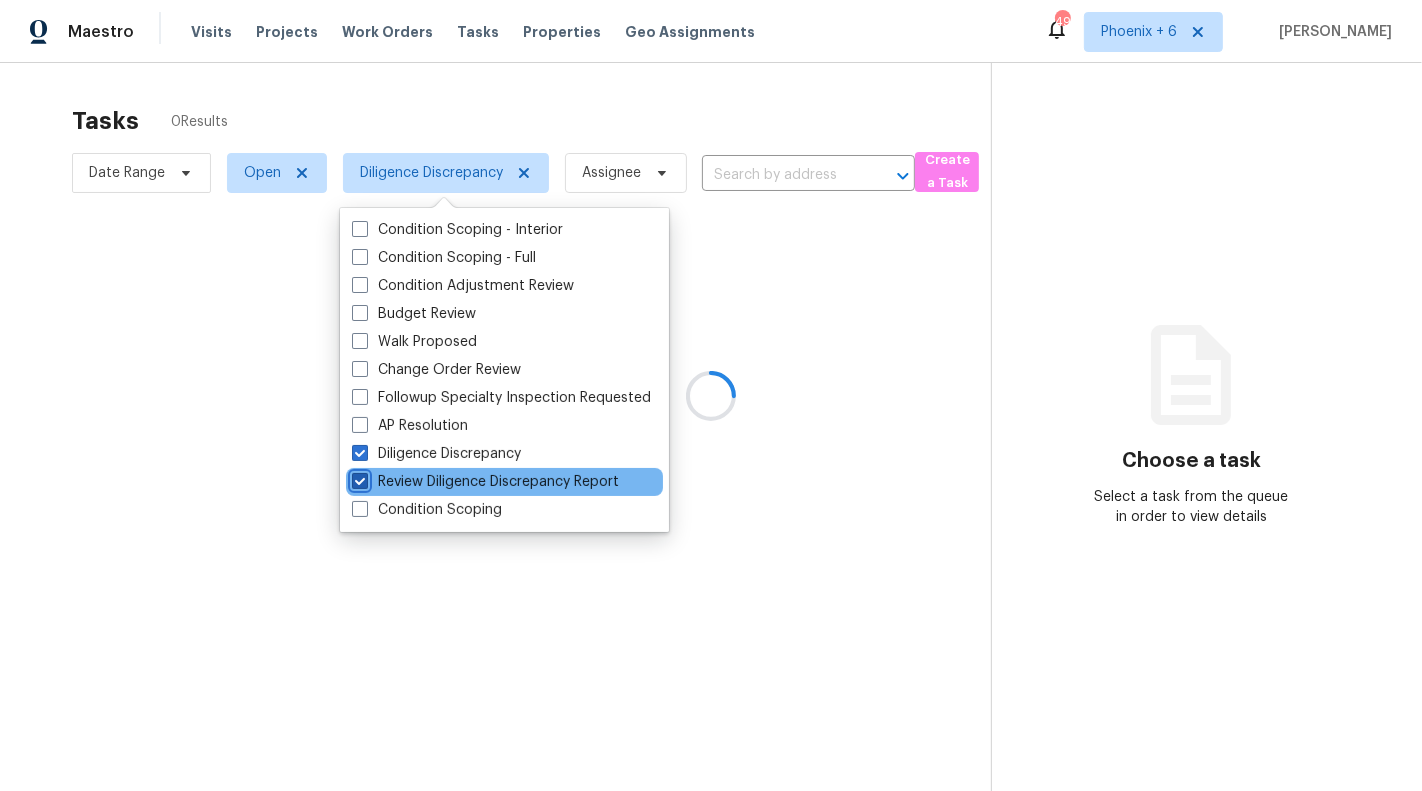checkbox on "true" 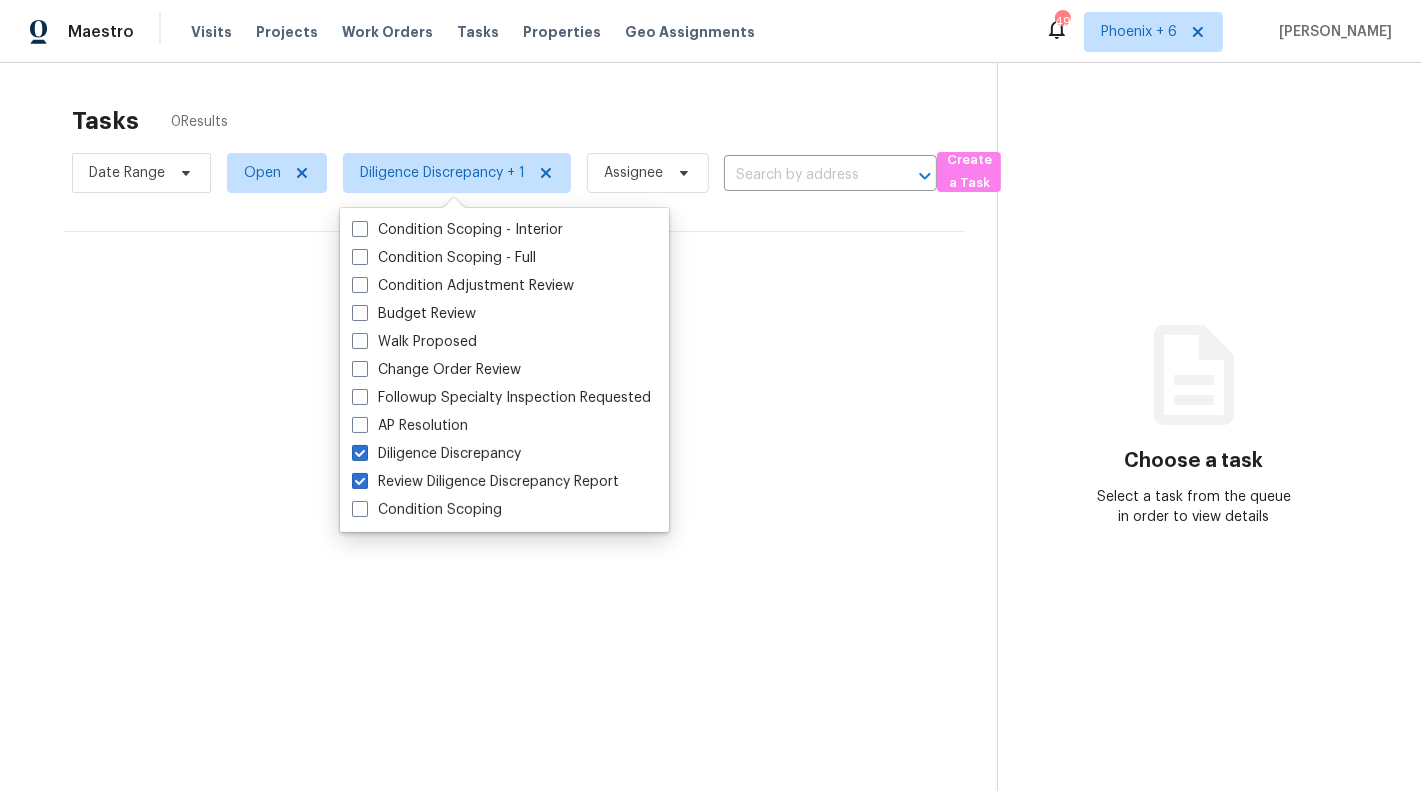 click on "Tasks 0  Results Date Range Open Diligence Discrepancy + 1 Assignee ​ Create a Task No tasks found" at bounding box center (514, 474) 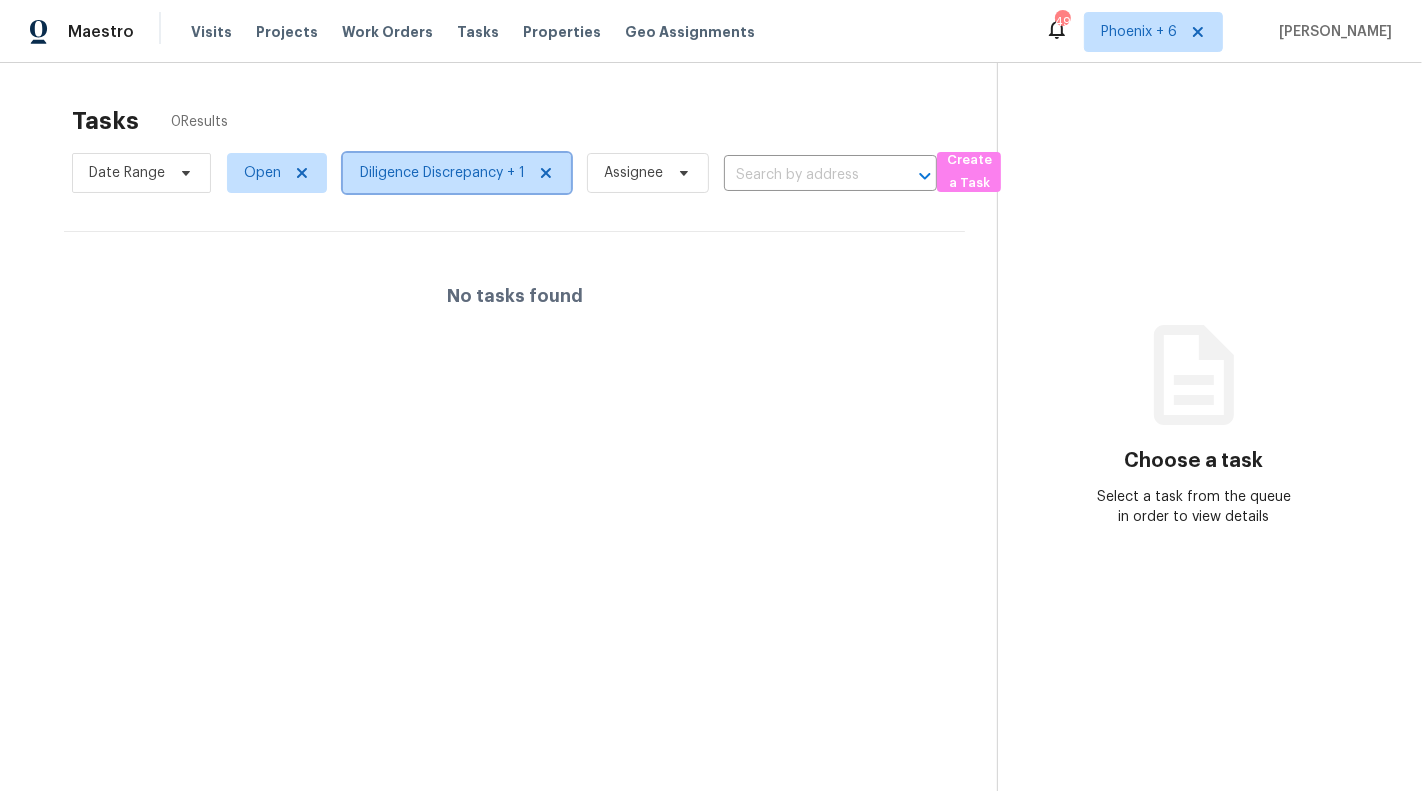 click on "Diligence Discrepancy + 1" at bounding box center [457, 173] 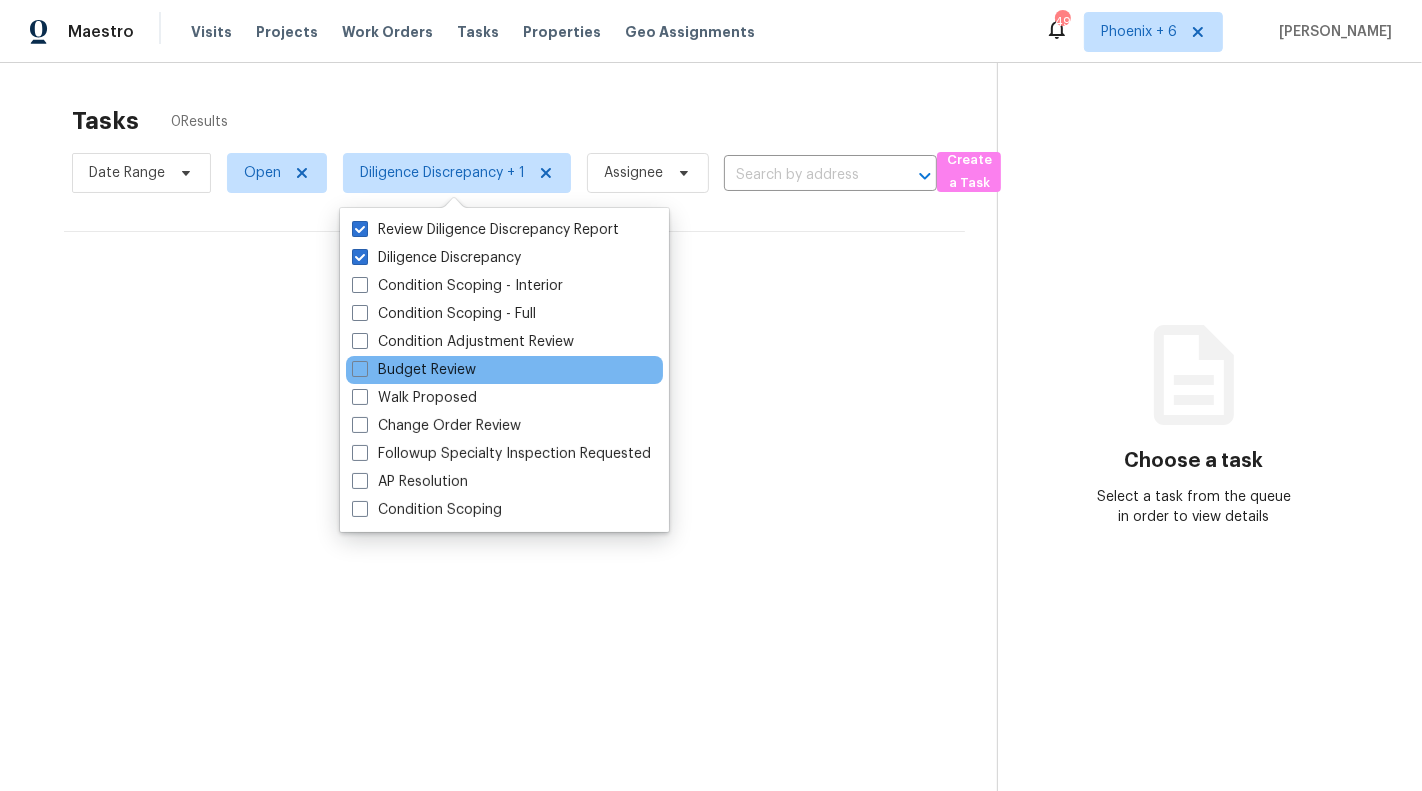 click on "Budget Review" at bounding box center (504, 370) 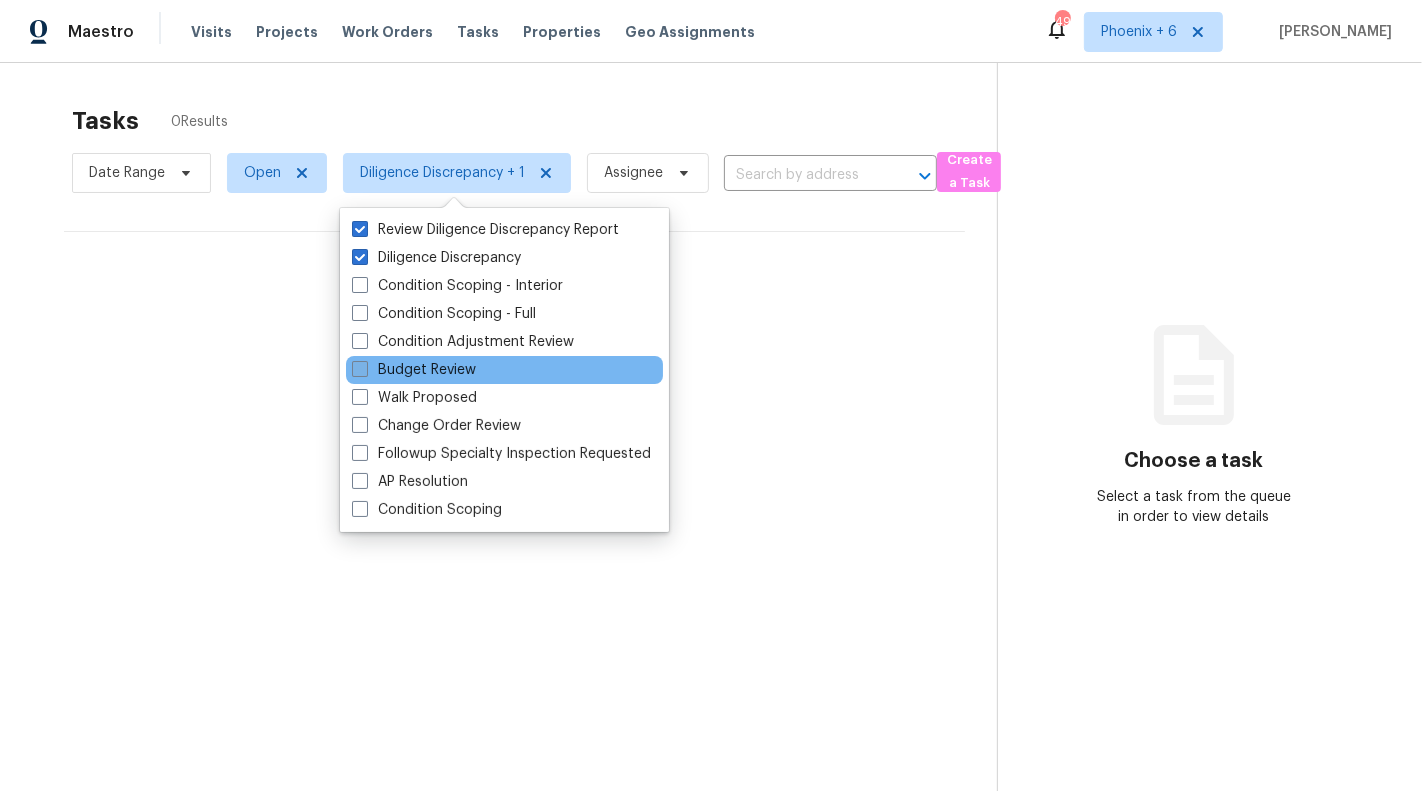 click on "Budget Review" at bounding box center (414, 370) 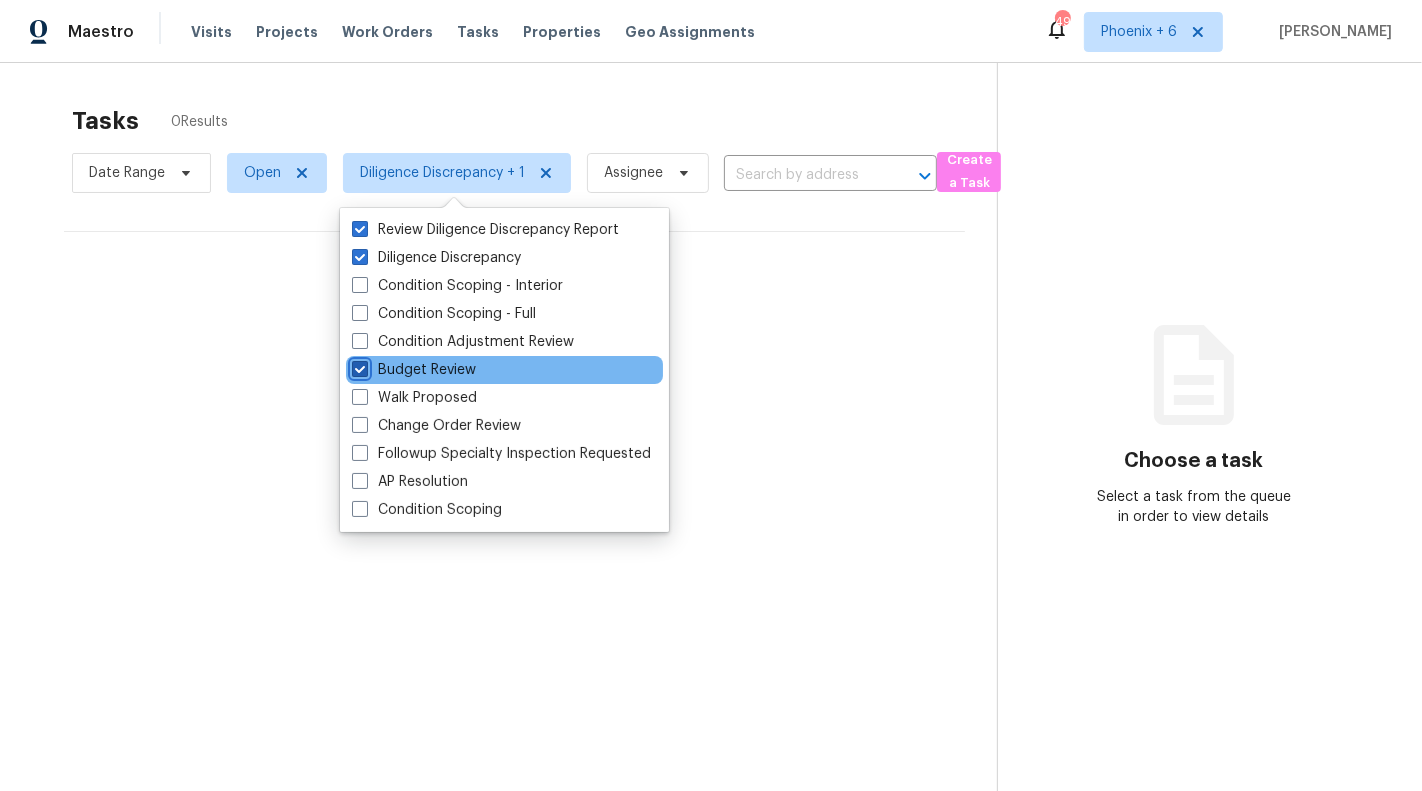 checkbox on "true" 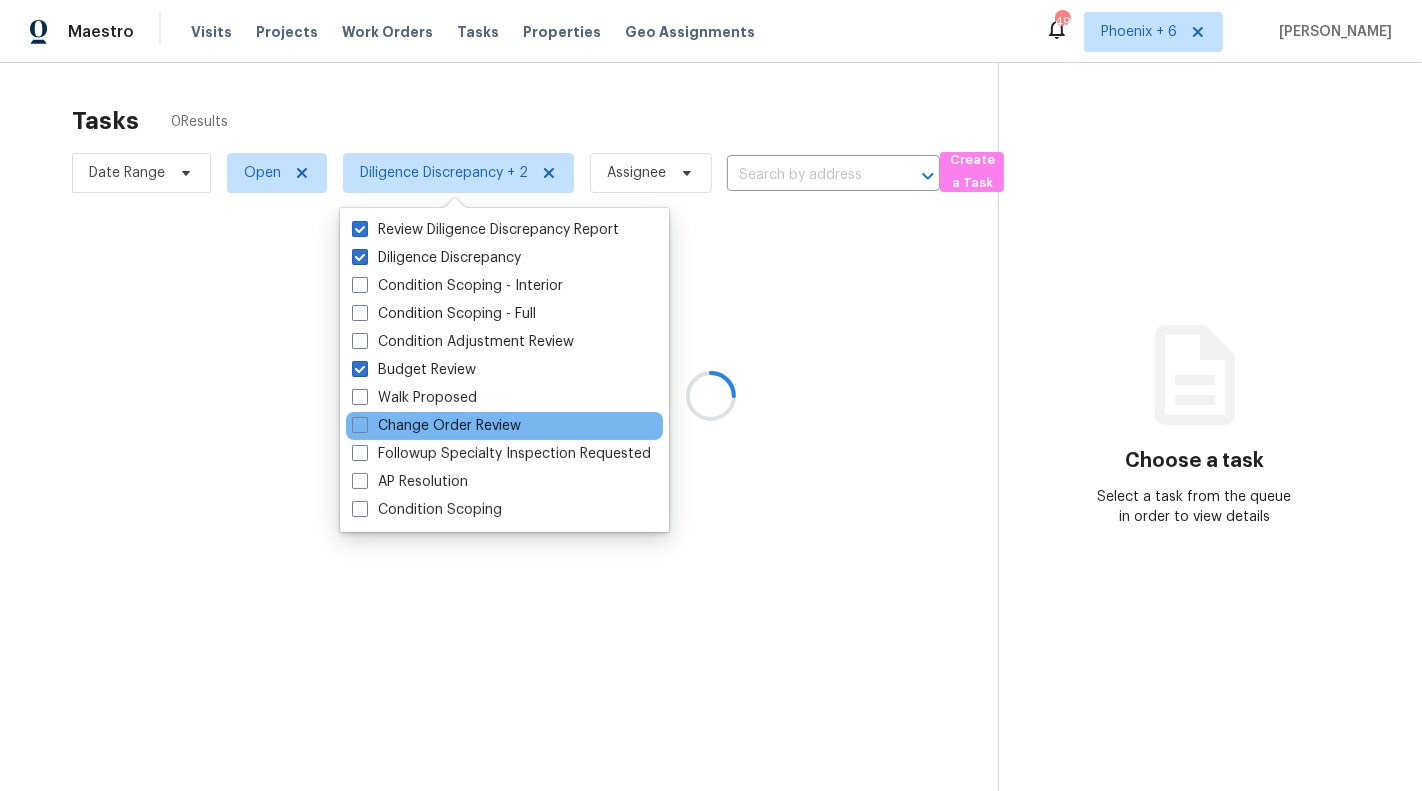 click on "Change Order Review" at bounding box center (504, 426) 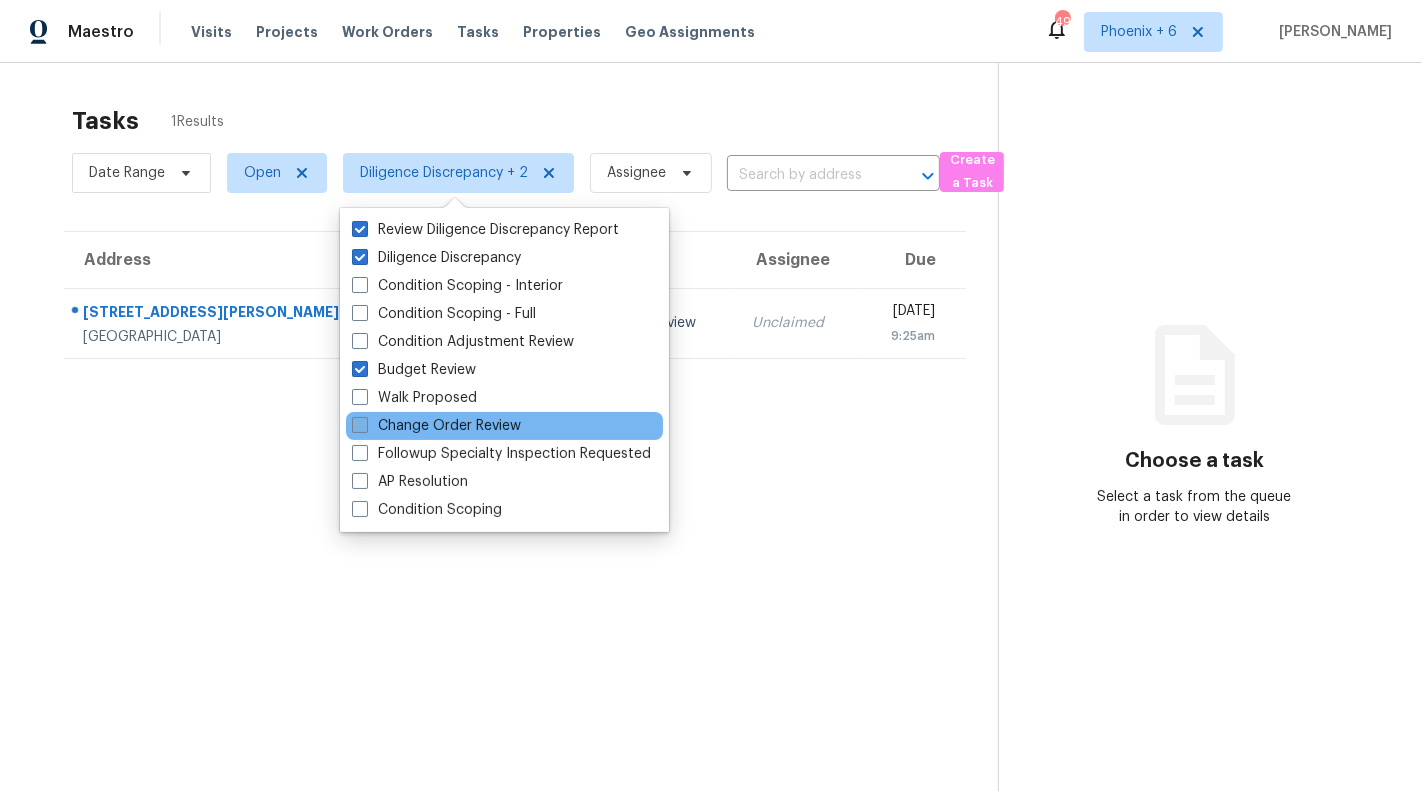 click on "Change Order Review" at bounding box center (436, 426) 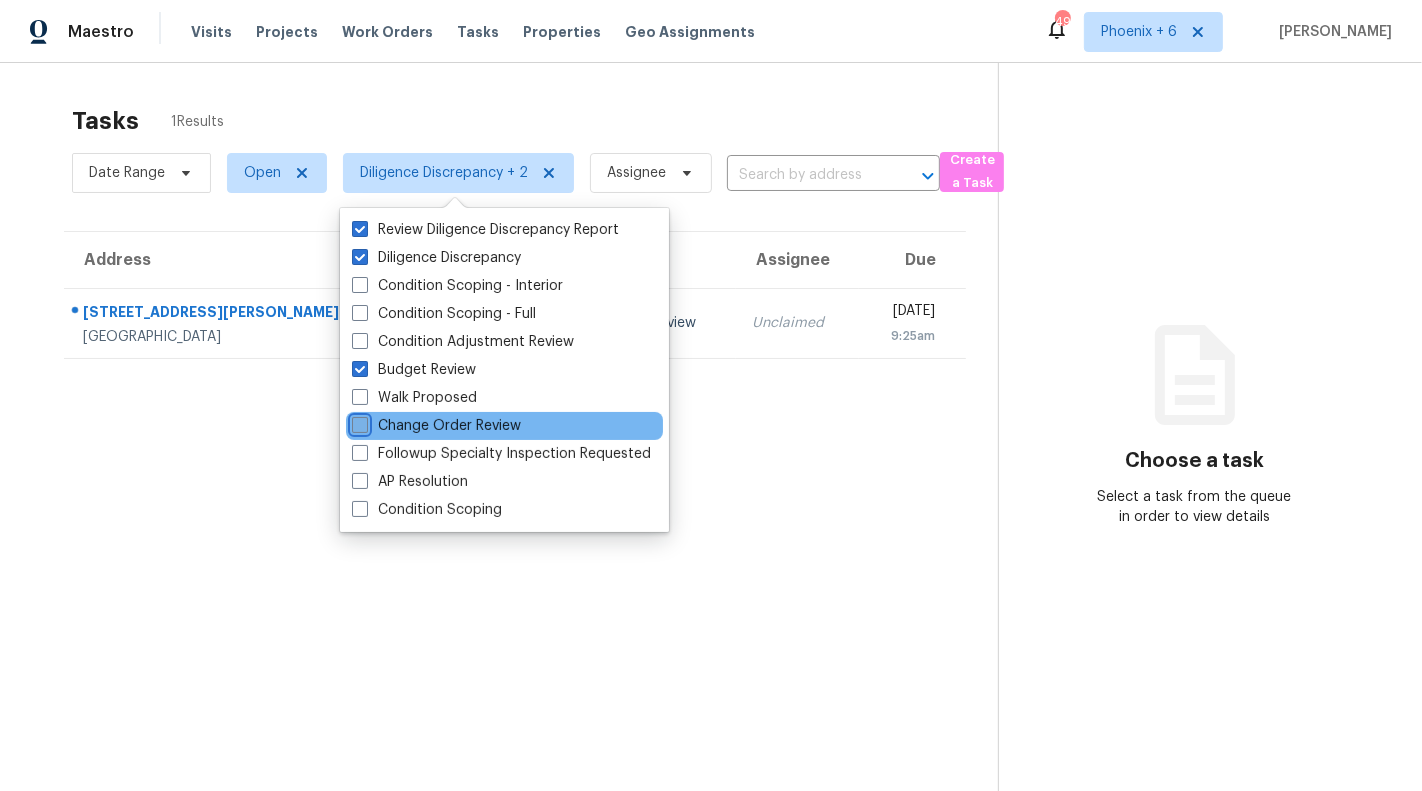 click on "Change Order Review" at bounding box center [358, 422] 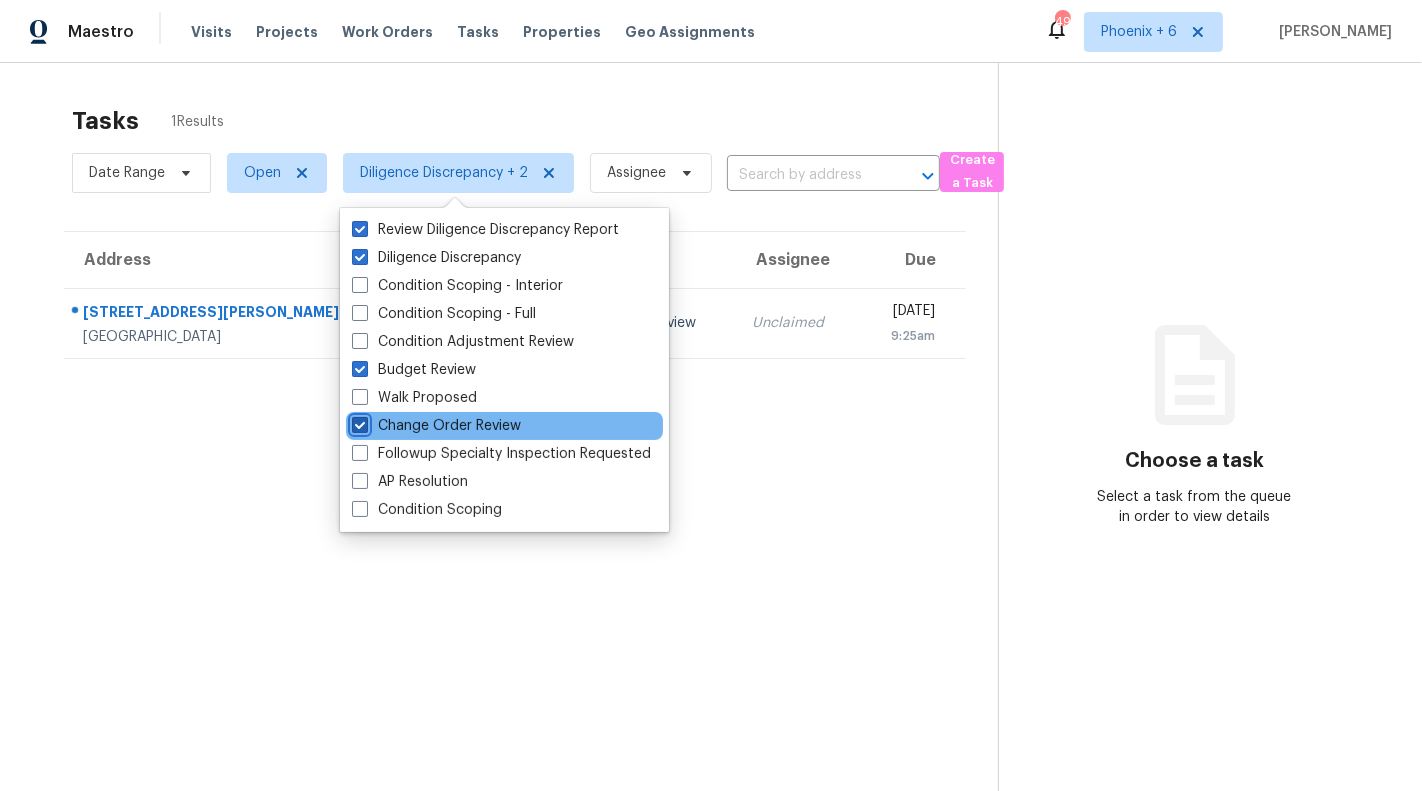 checkbox on "true" 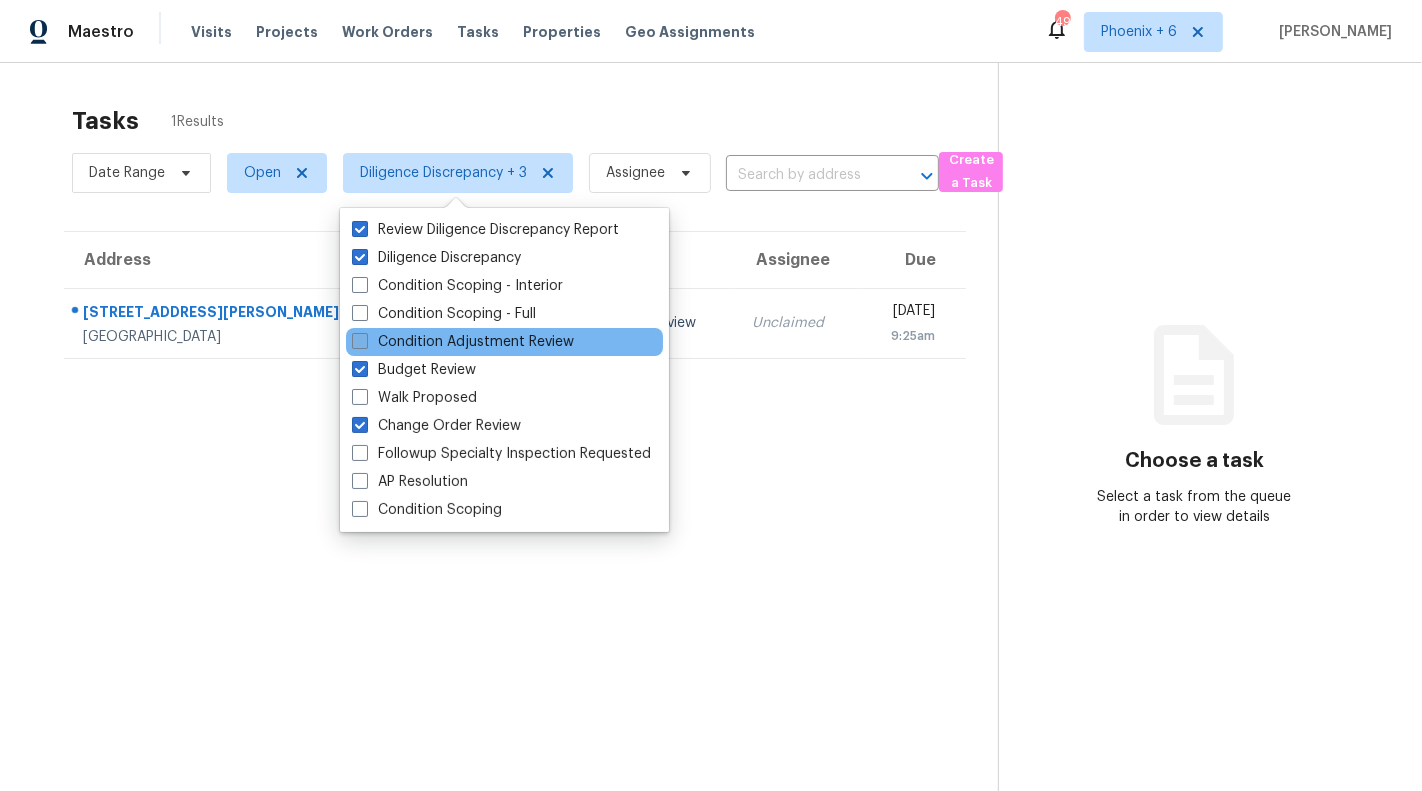 click on "Condition Adjustment Review" at bounding box center (463, 342) 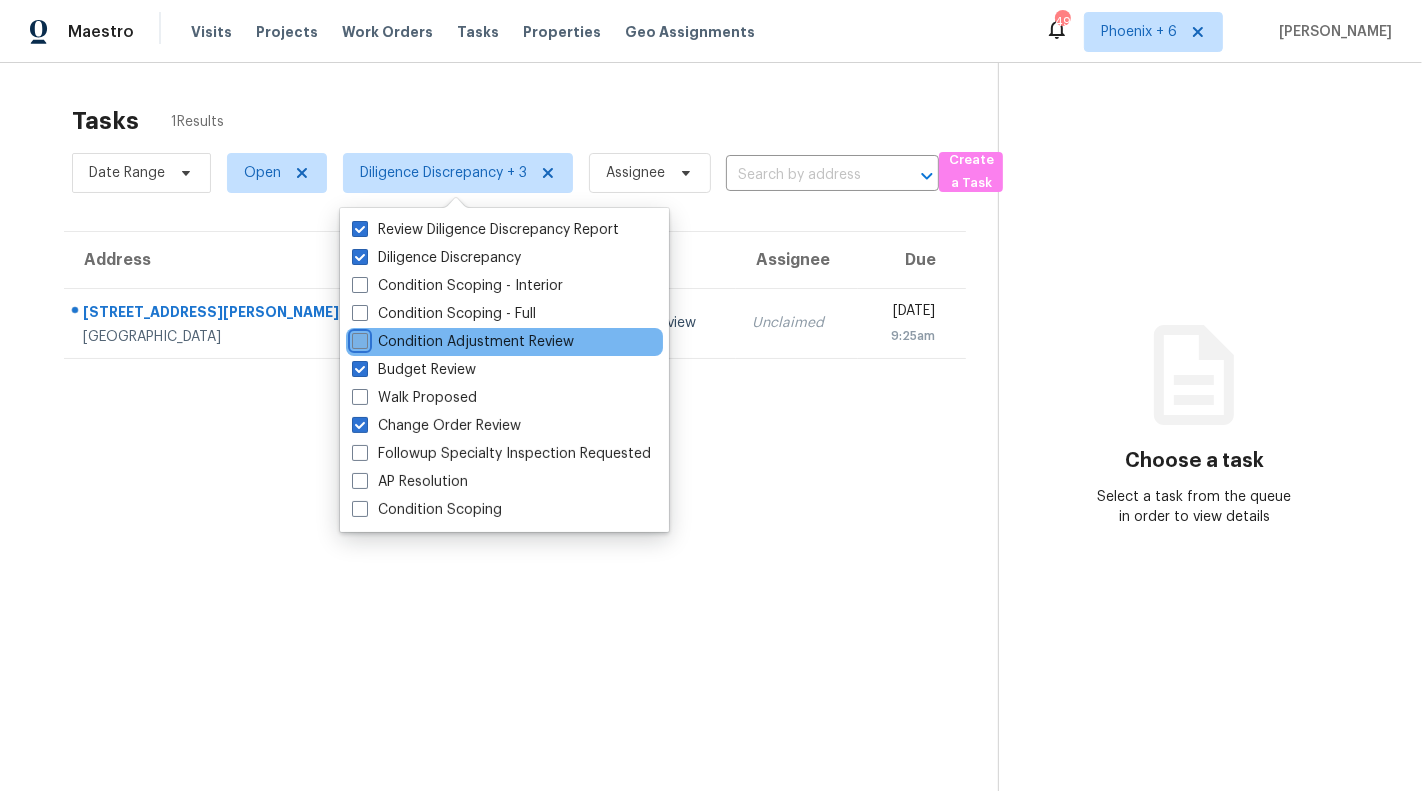 click on "Condition Adjustment Review" at bounding box center [358, 338] 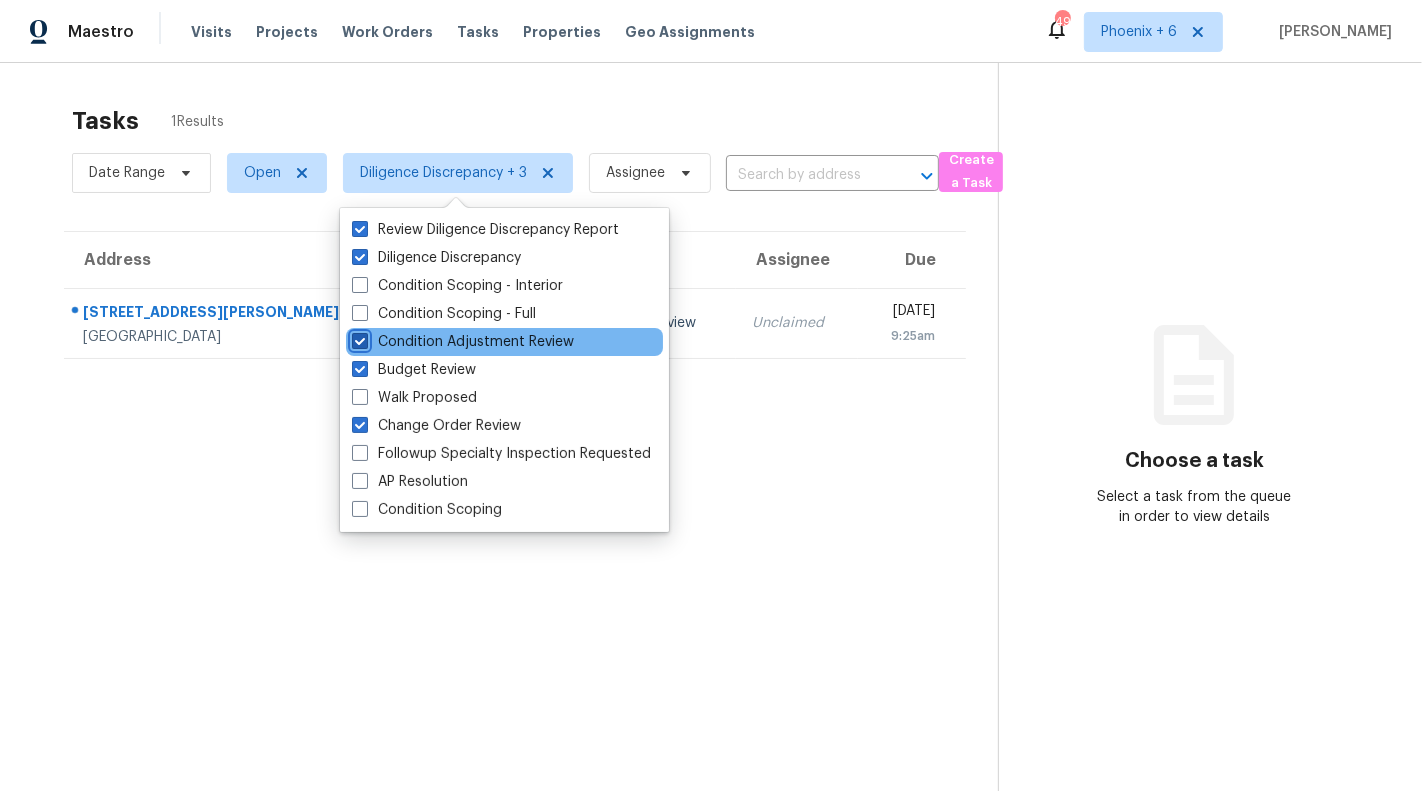 checkbox on "true" 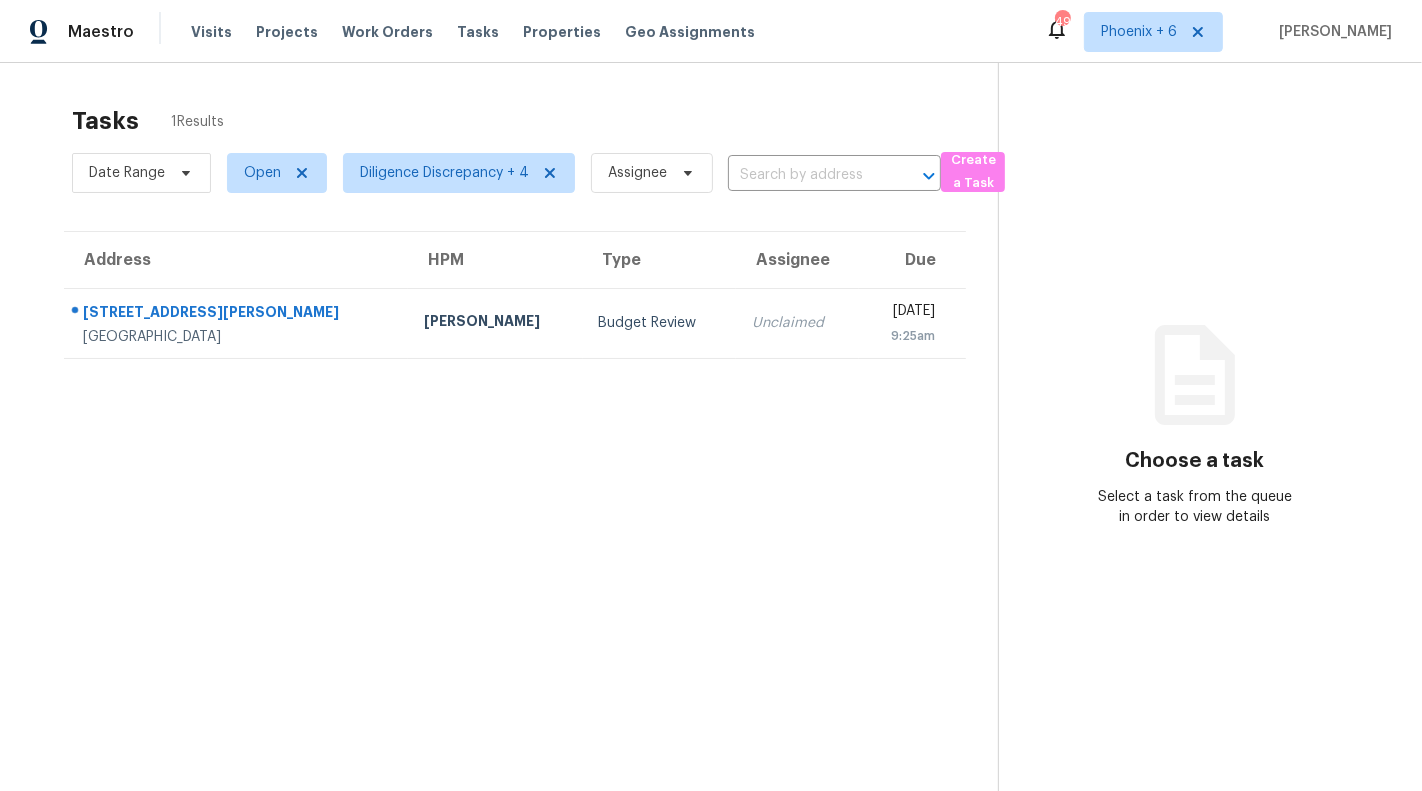 click on "Tasks 1  Results Date Range Open Diligence Discrepancy + 4 Assignee ​ Create a Task Address HPM Type Assignee Due [STREET_ADDRESS][PERSON_NAME] [PERSON_NAME] Budget Review Unclaimed [DATE] 9:25am" at bounding box center (515, 474) 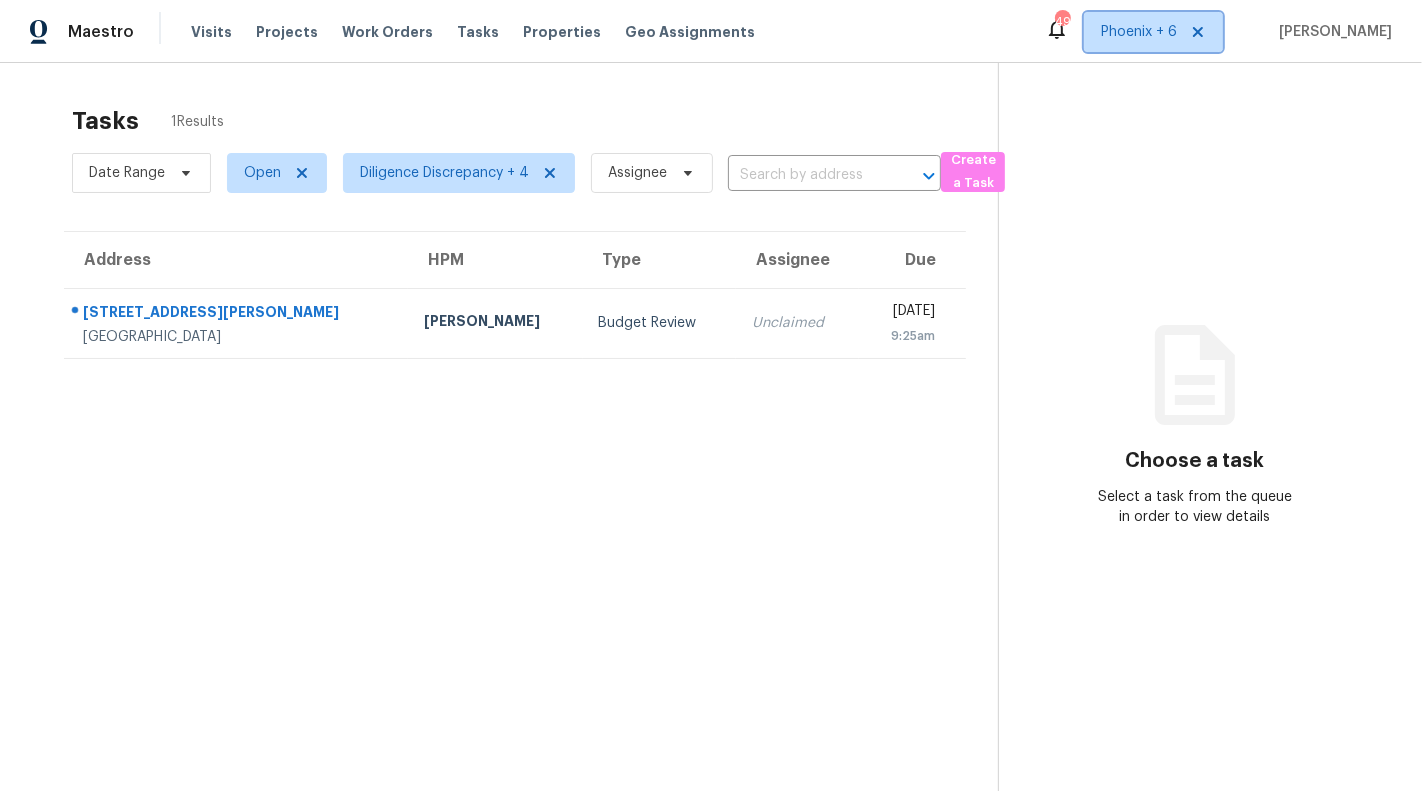 click on "Phoenix + 6" at bounding box center [1139, 32] 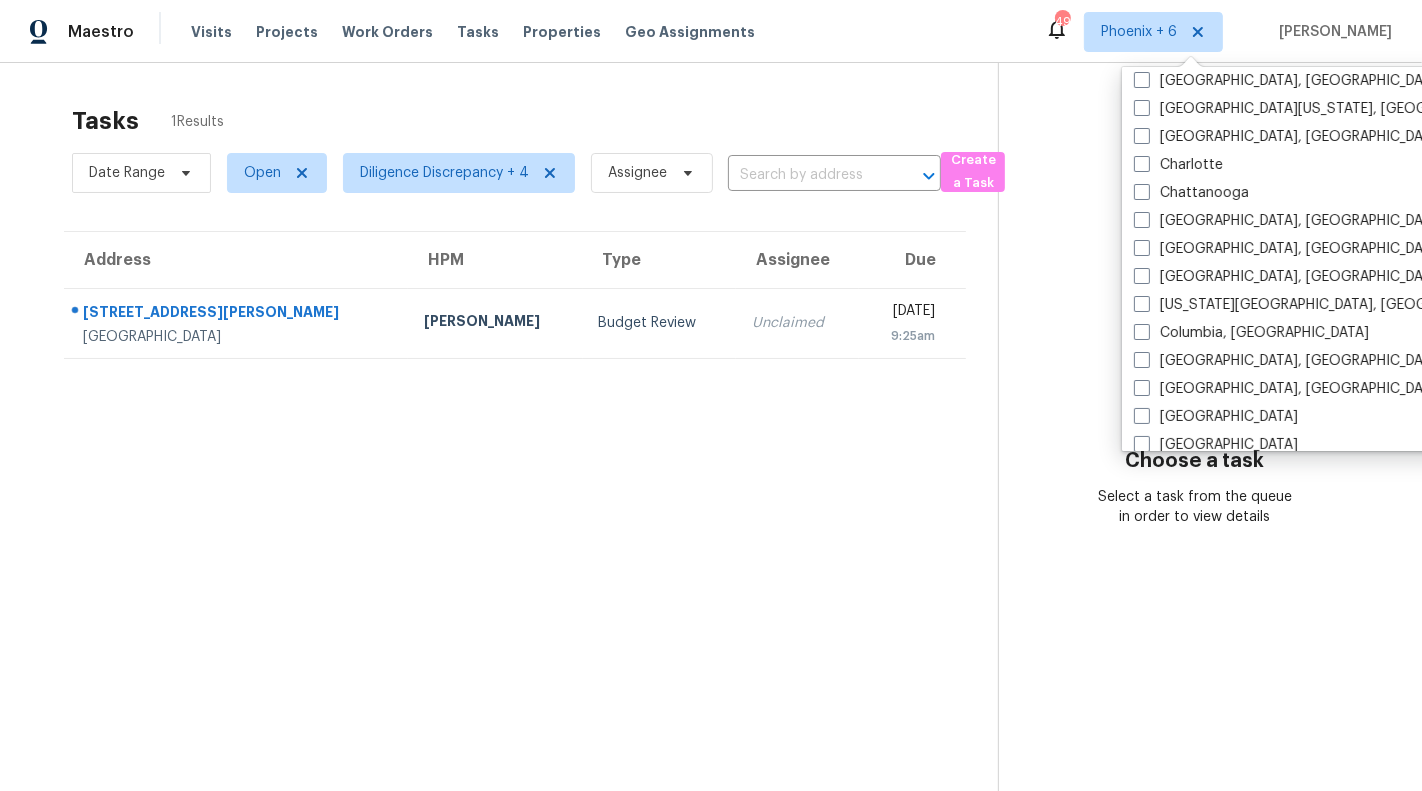 scroll, scrollTop: 345, scrollLeft: 0, axis: vertical 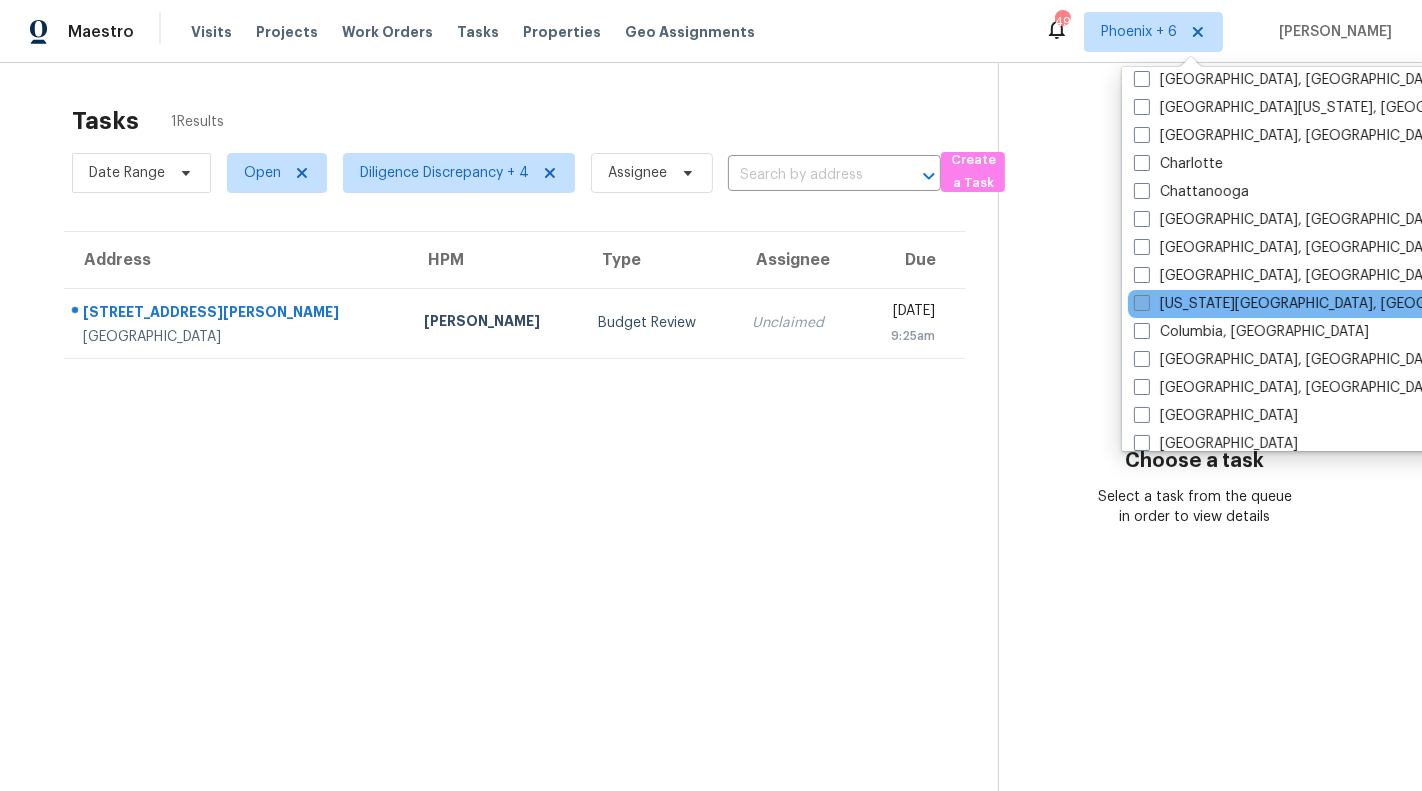 click on "[US_STATE][GEOGRAPHIC_DATA], [GEOGRAPHIC_DATA]" at bounding box center (1326, 304) 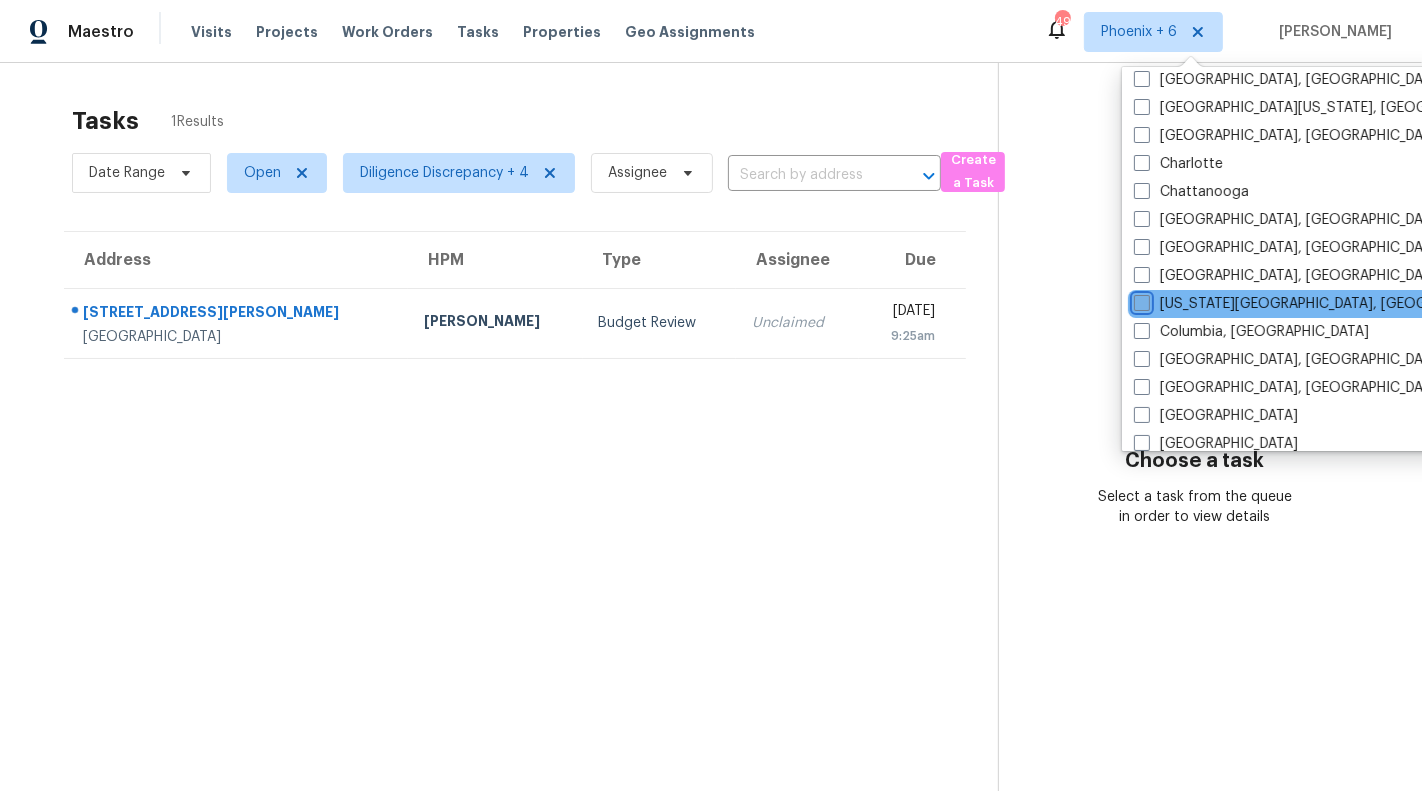 click on "[US_STATE][GEOGRAPHIC_DATA], [GEOGRAPHIC_DATA]" at bounding box center [1140, 300] 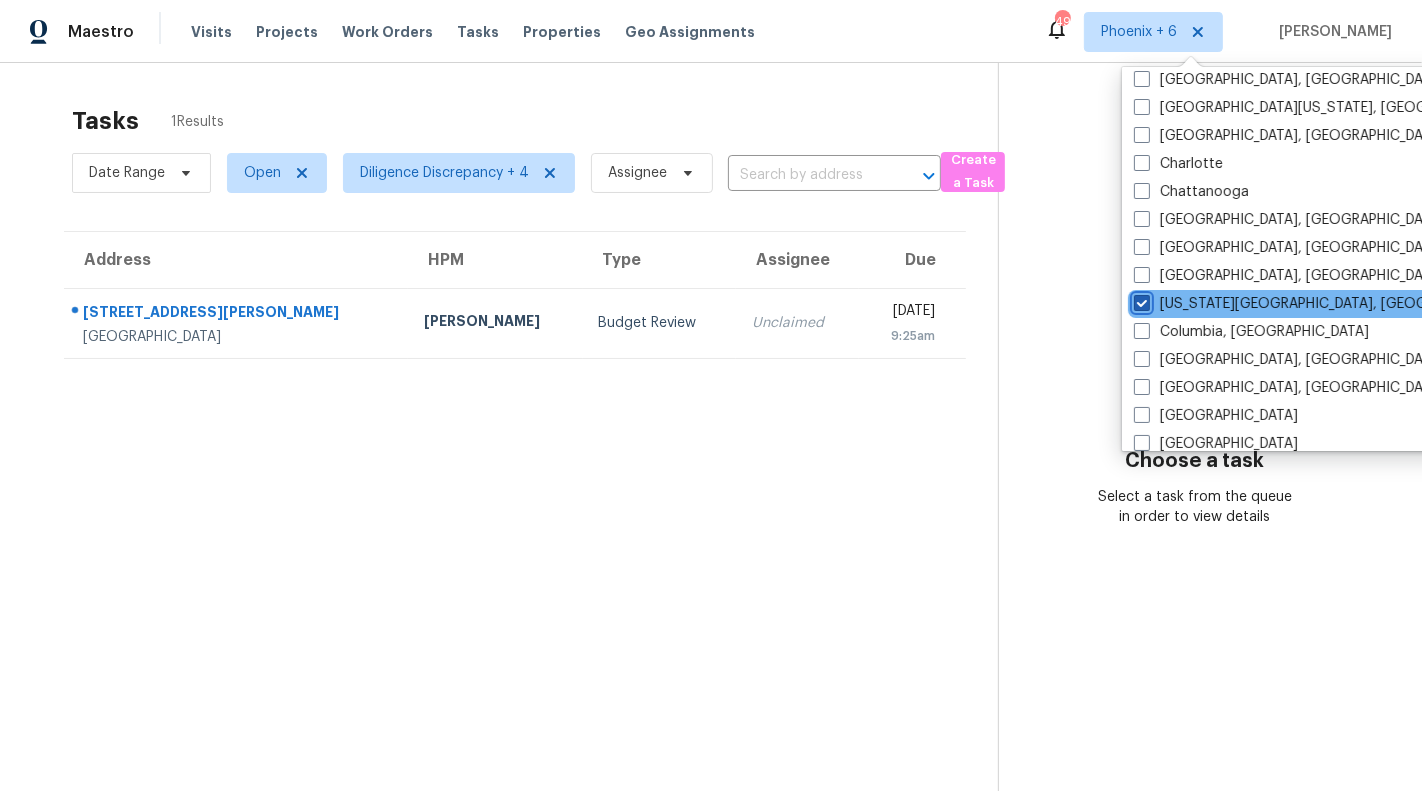 checkbox on "true" 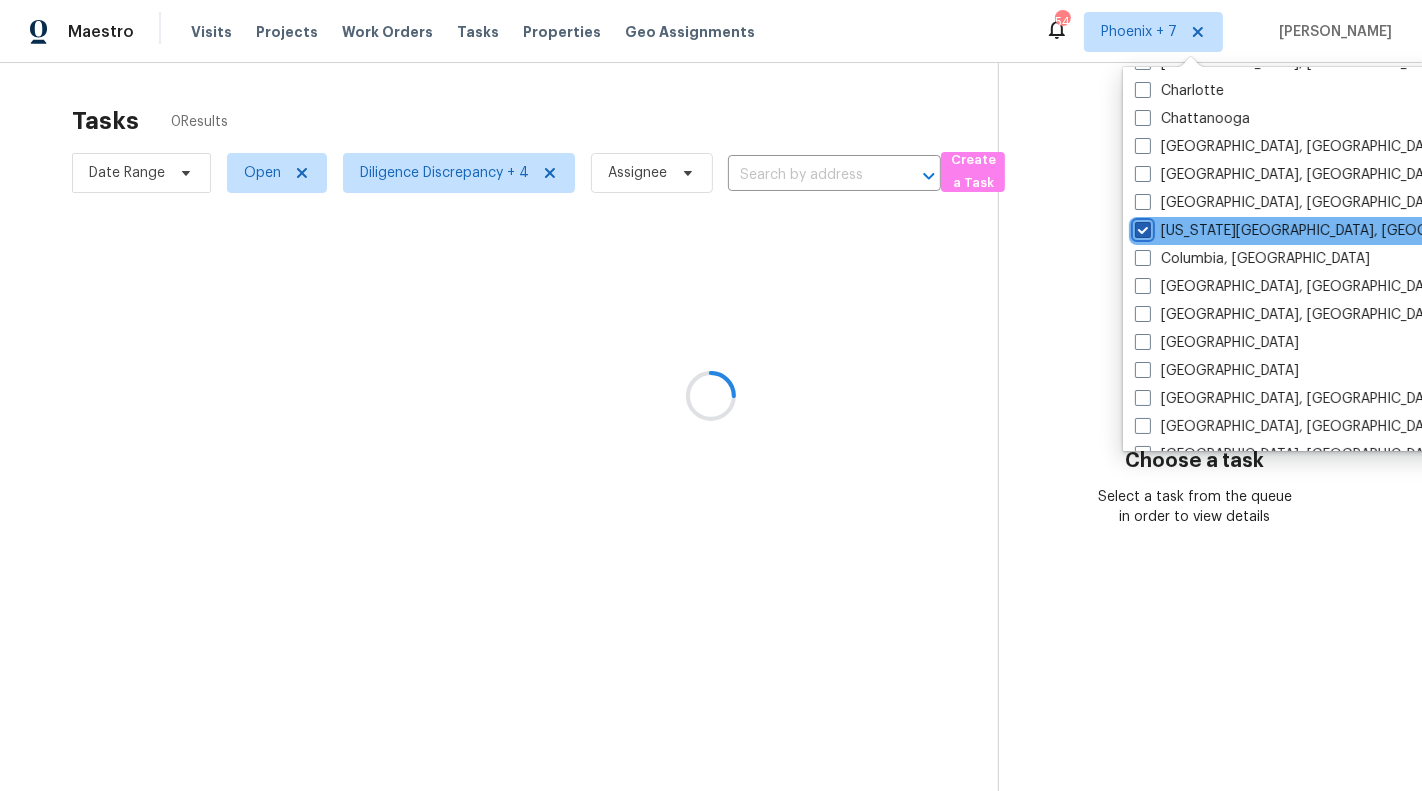 scroll, scrollTop: 468, scrollLeft: 0, axis: vertical 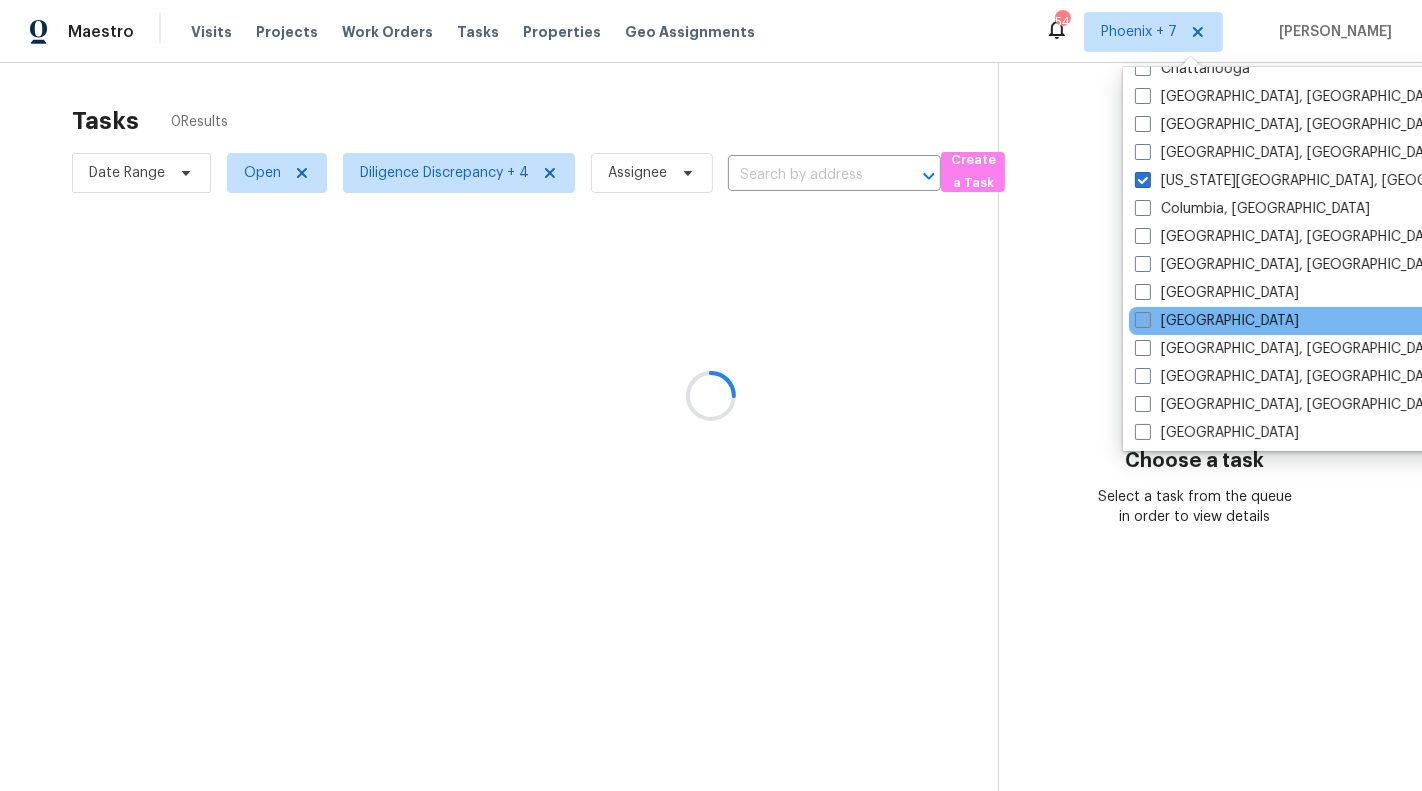 click on "[GEOGRAPHIC_DATA]" at bounding box center [1217, 321] 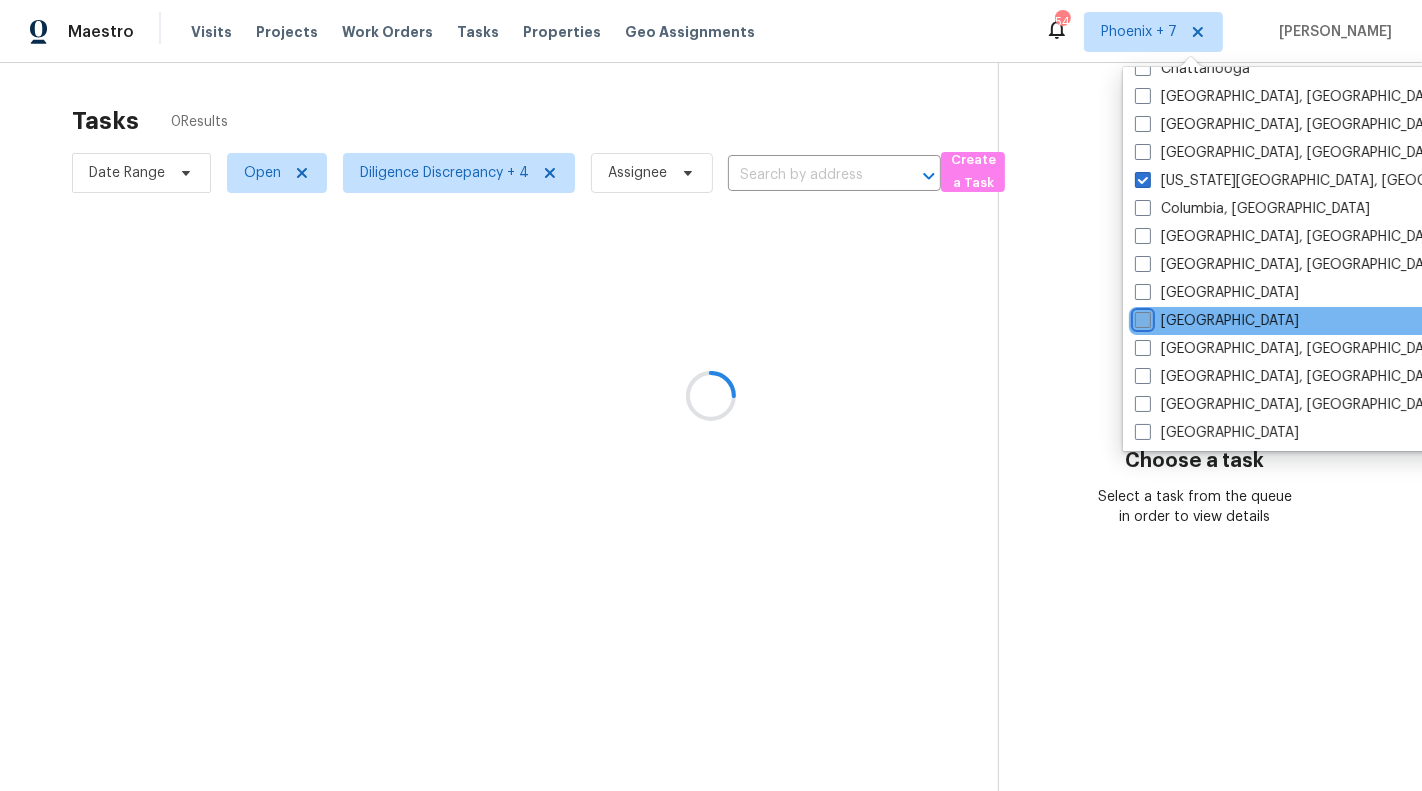 click on "[GEOGRAPHIC_DATA]" at bounding box center (1141, 317) 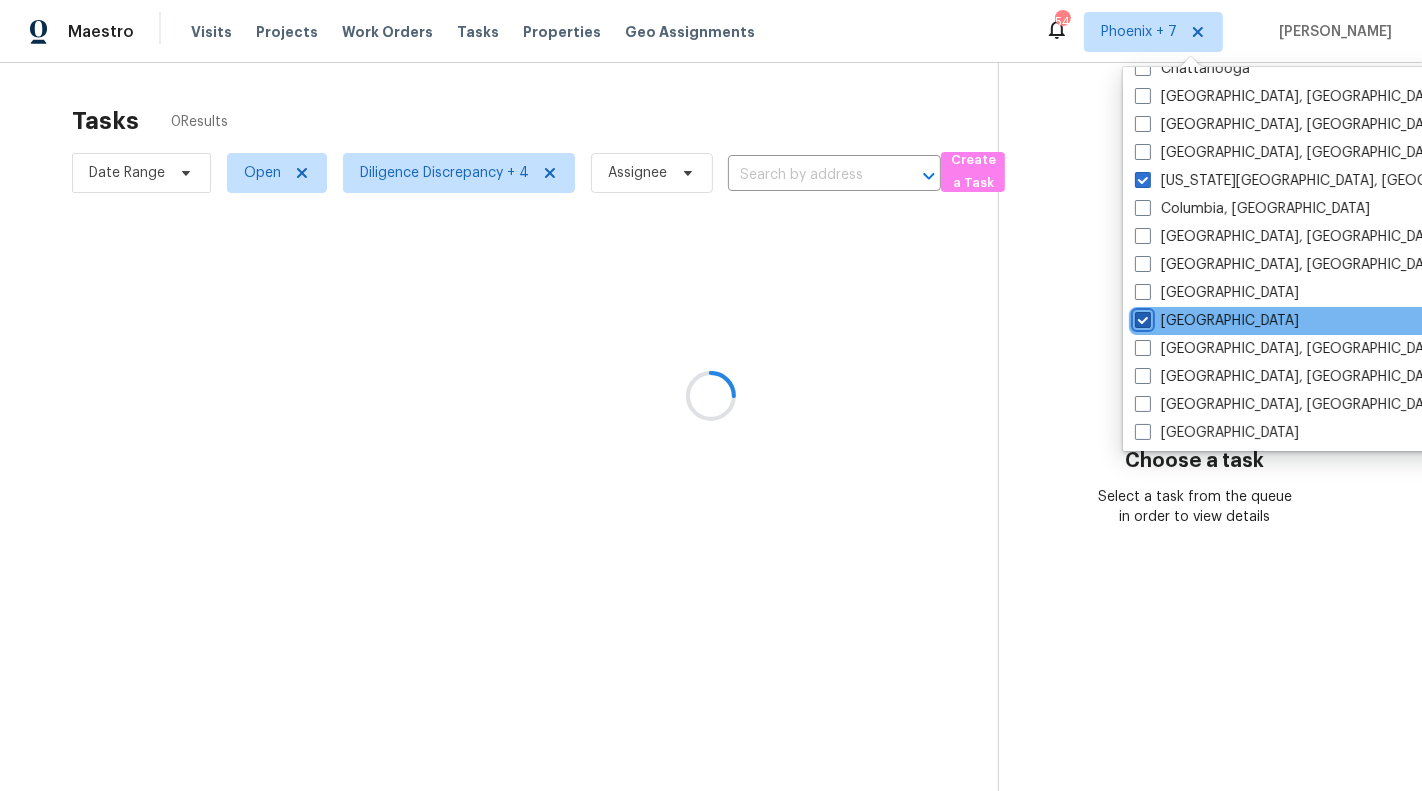checkbox on "true" 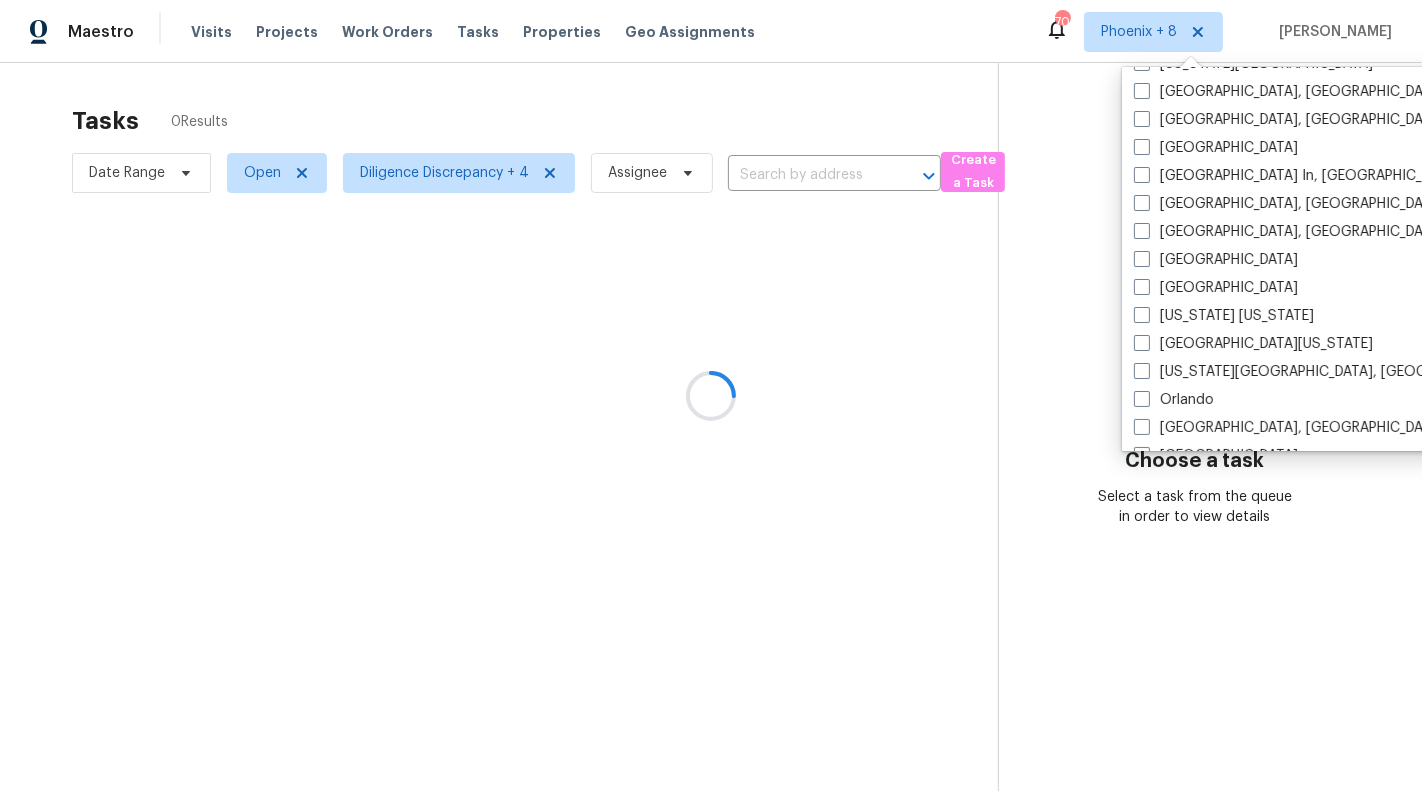 scroll, scrollTop: 937, scrollLeft: 0, axis: vertical 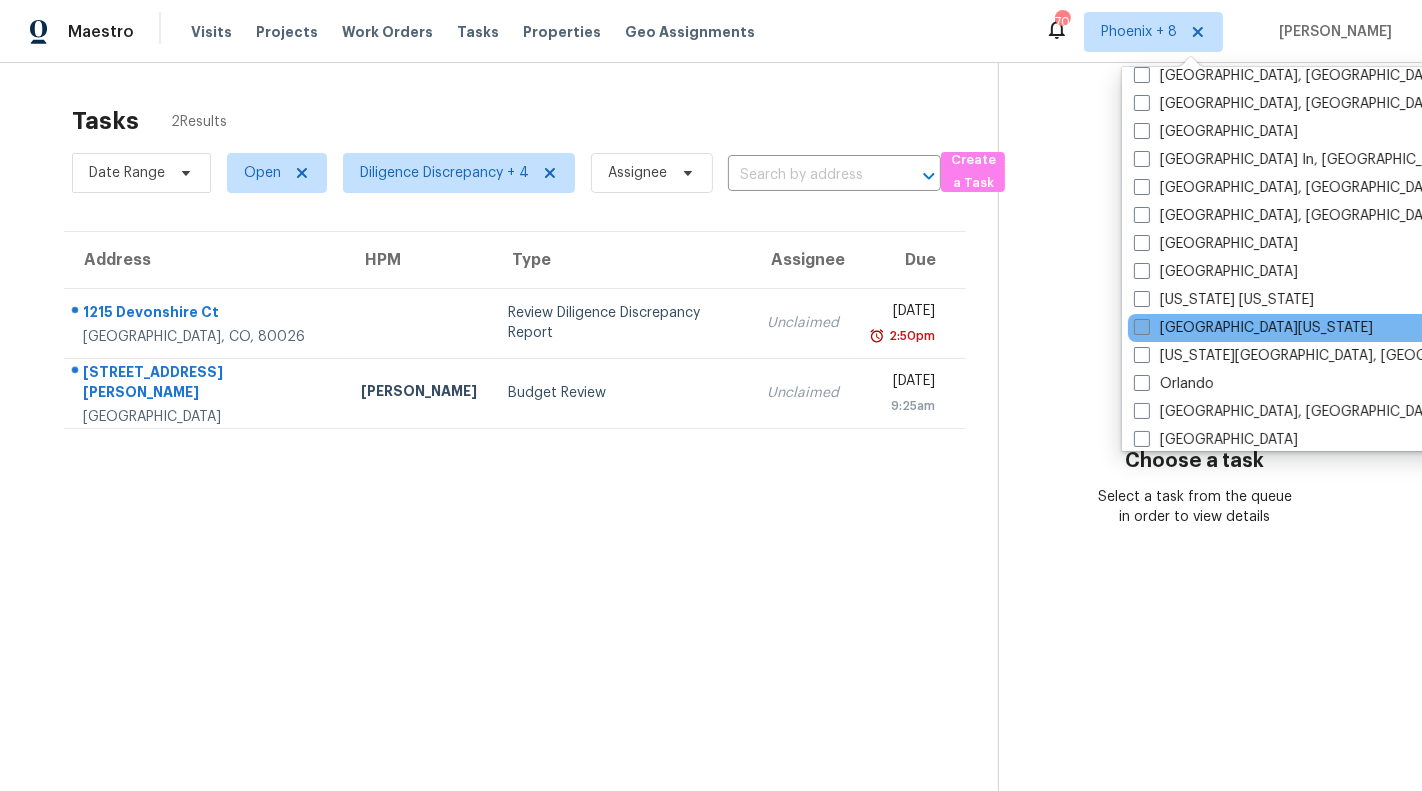 click on "[GEOGRAPHIC_DATA][US_STATE]" at bounding box center (1253, 328) 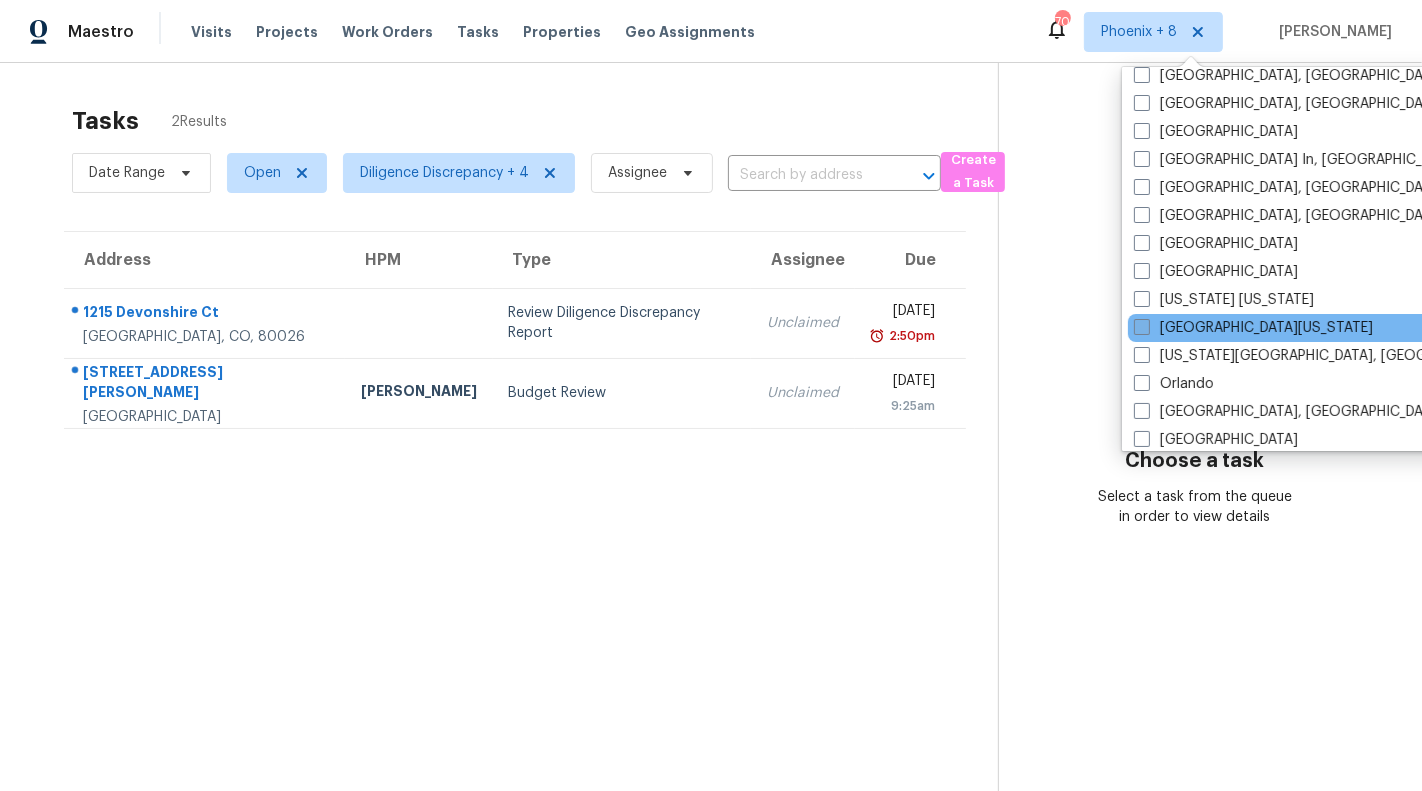 click on "[GEOGRAPHIC_DATA][US_STATE]" at bounding box center (1140, 324) 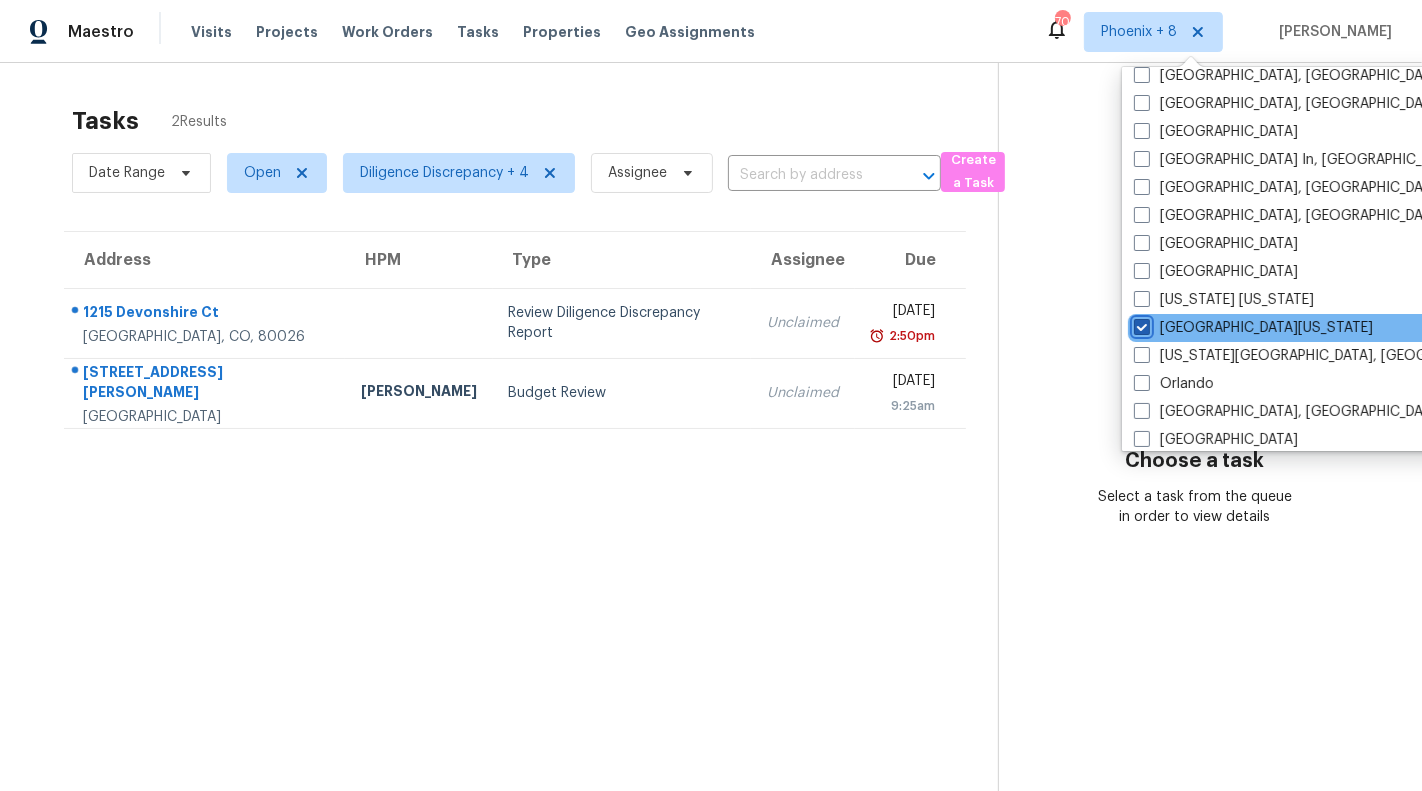 checkbox on "true" 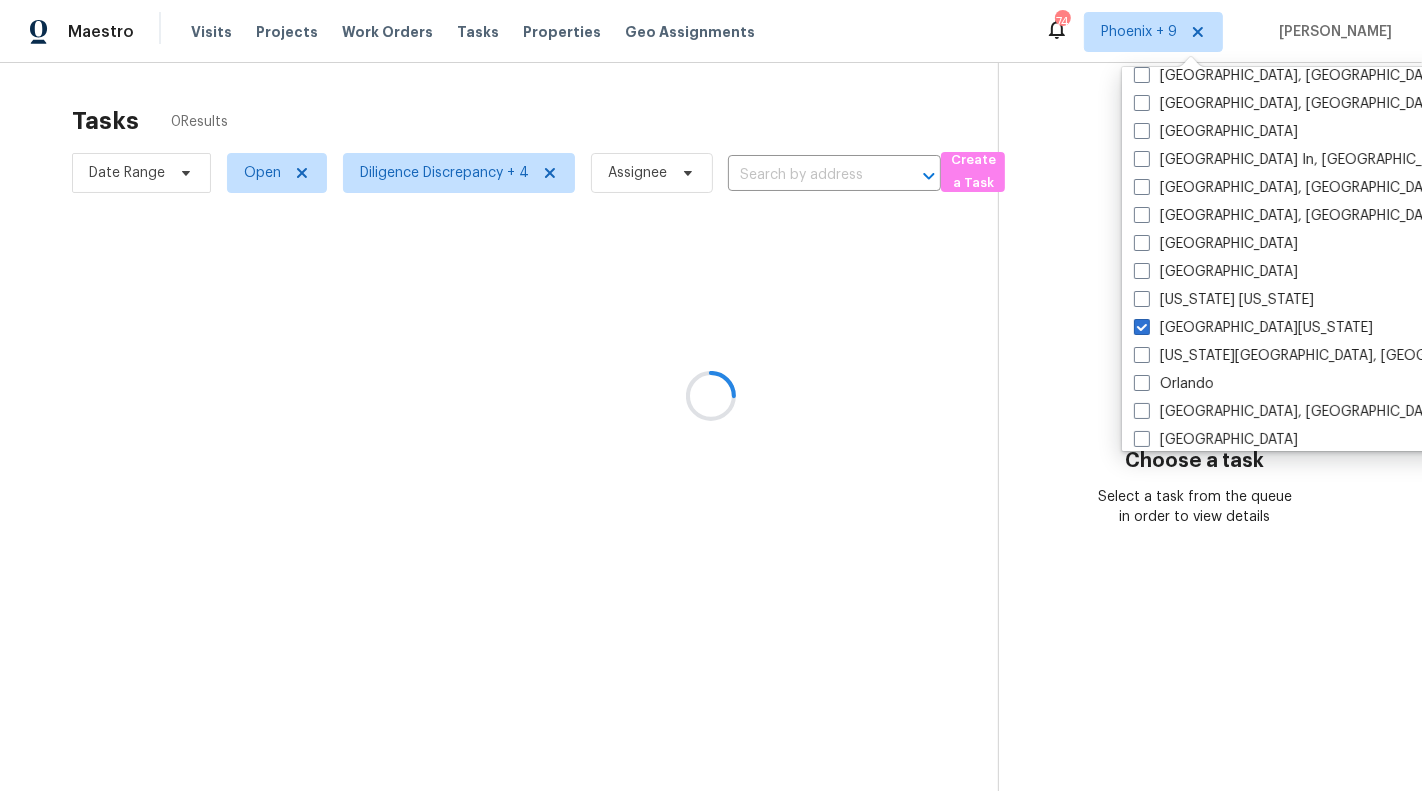click at bounding box center [711, 395] 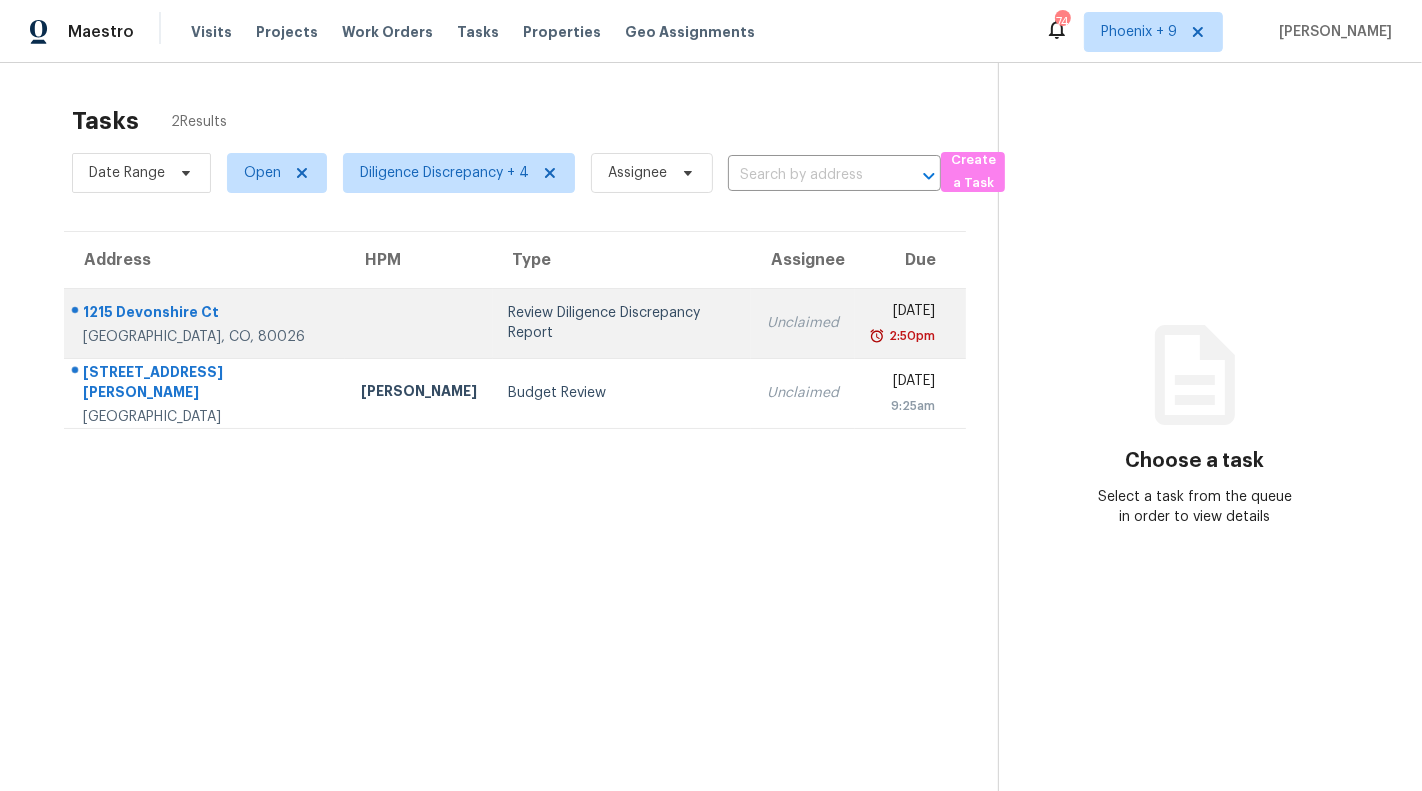 click on "Unclaimed" at bounding box center [803, 323] 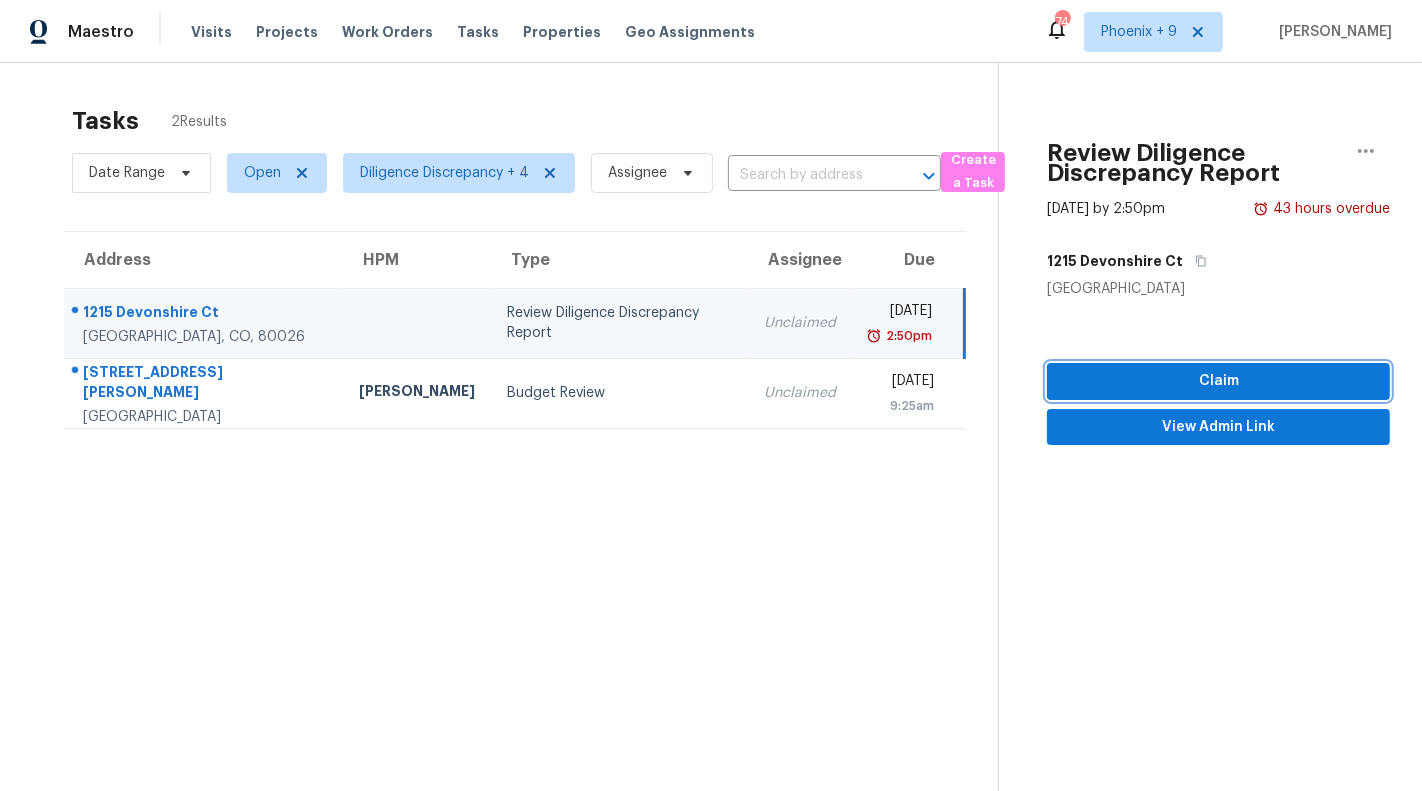 click on "Claim" at bounding box center [1218, 381] 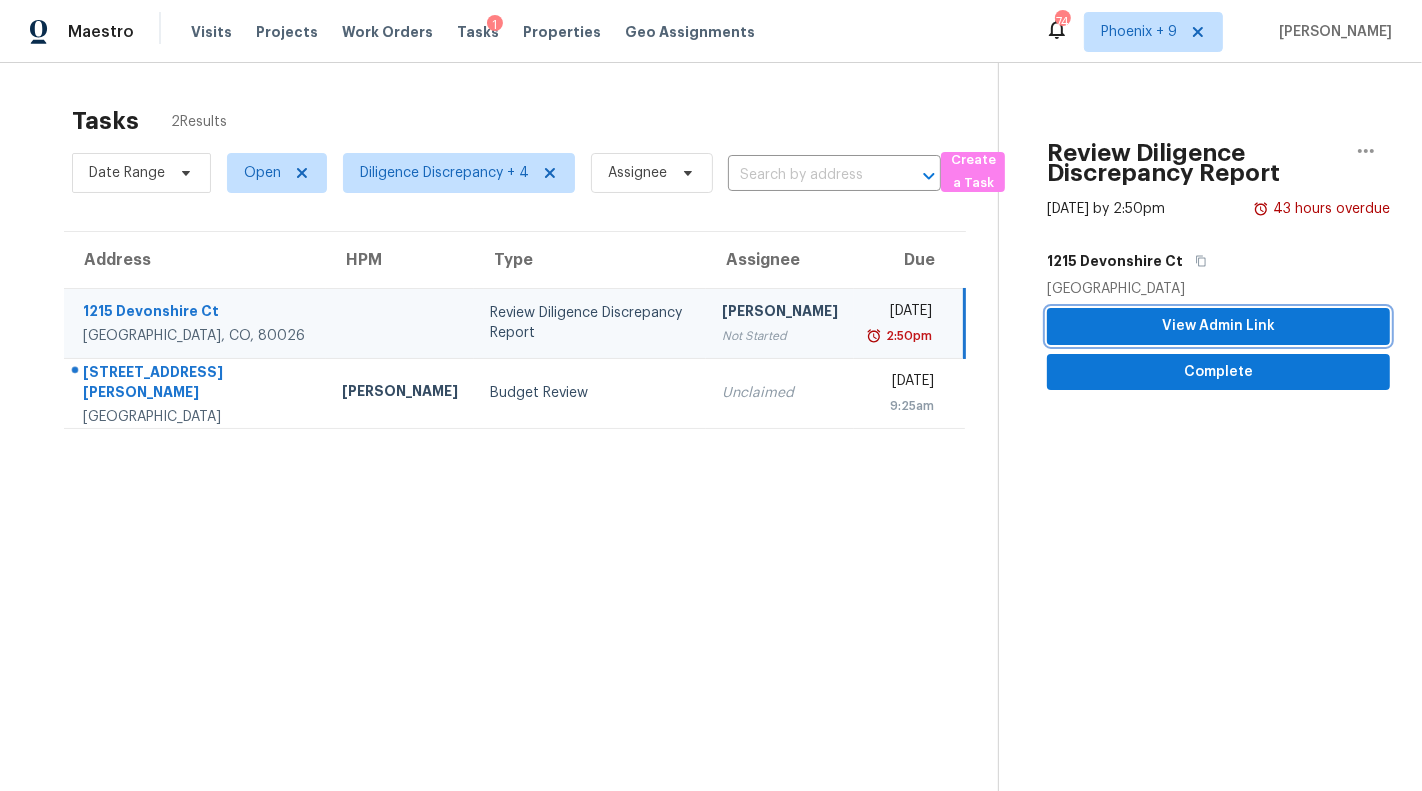 click on "View Admin Link" at bounding box center (1218, 326) 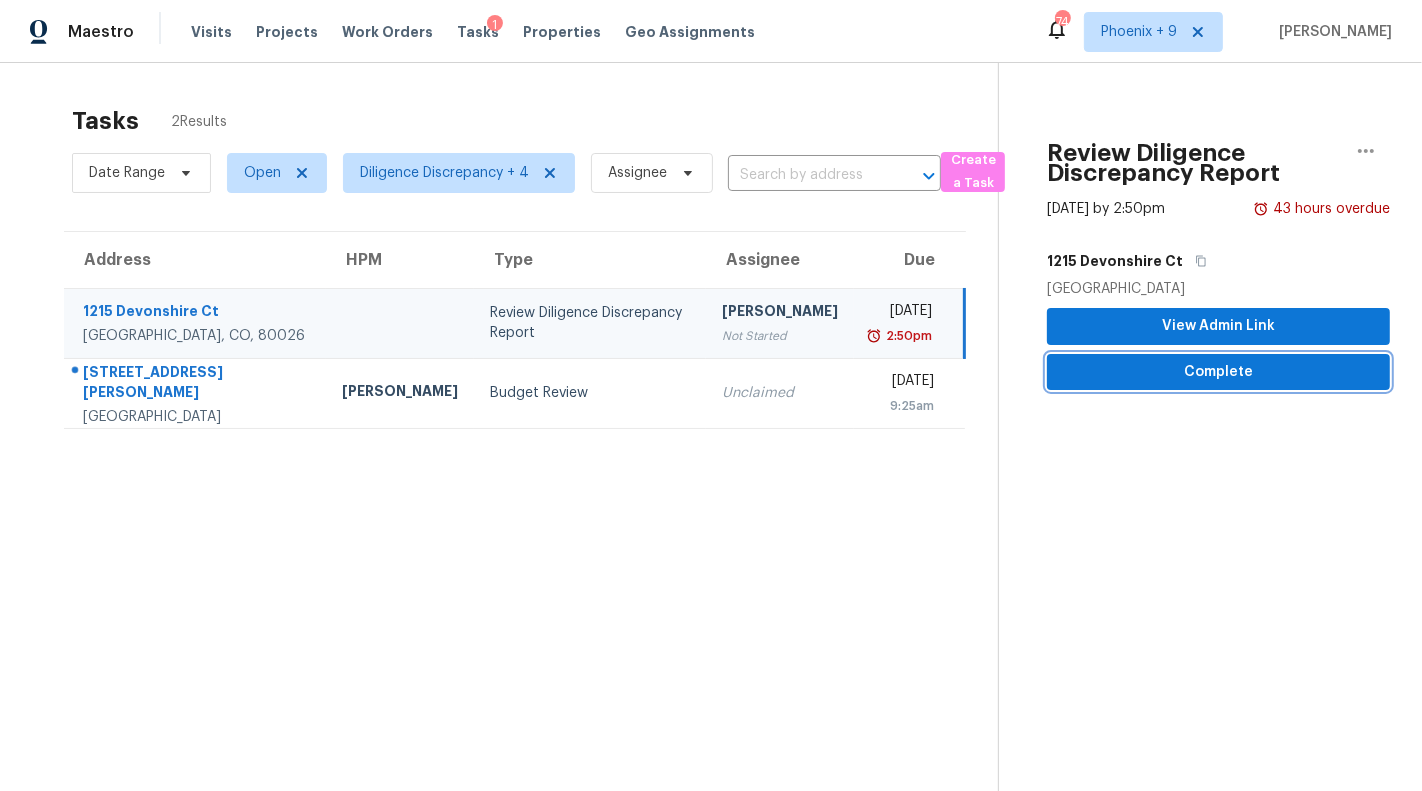 click on "Complete" at bounding box center [1218, 372] 